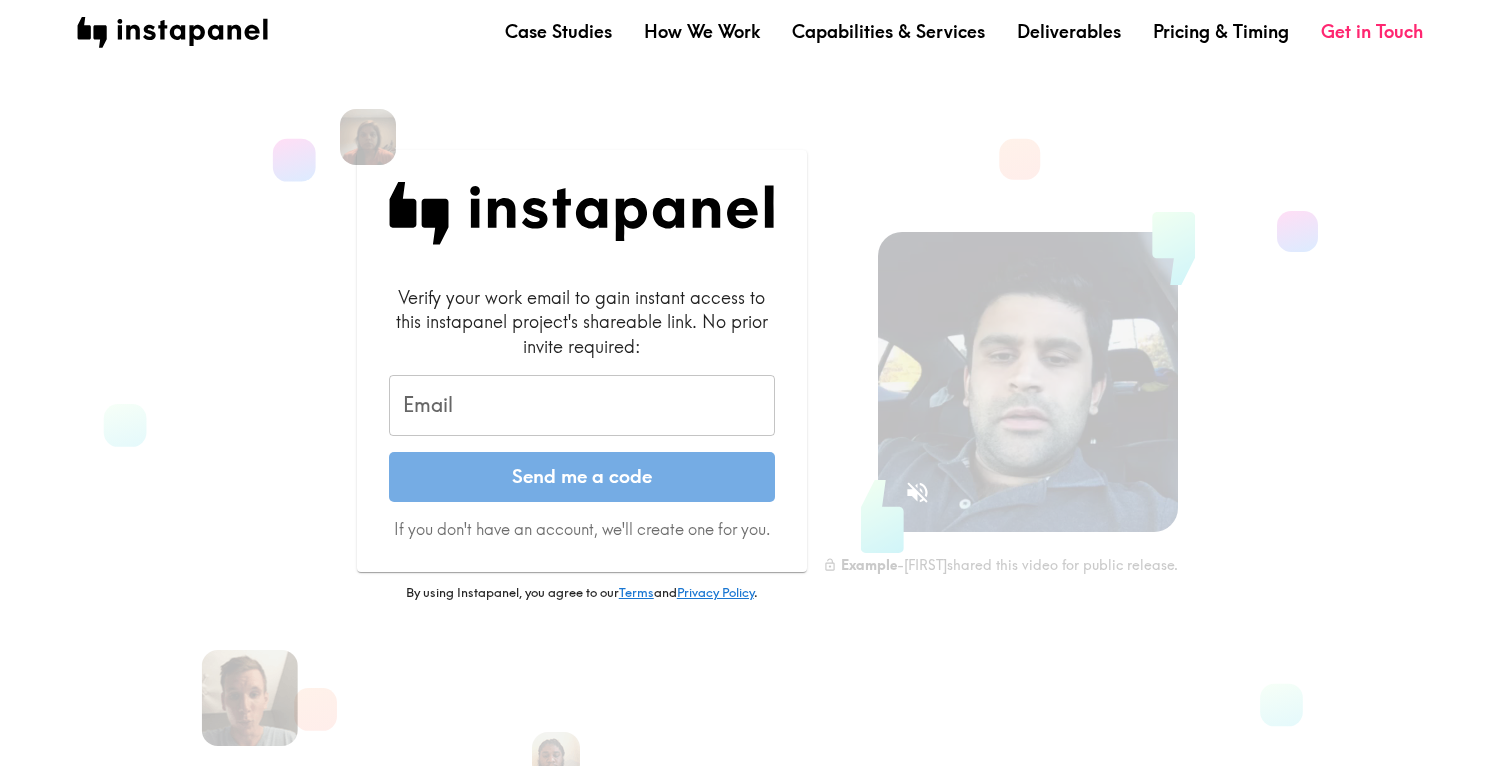 scroll, scrollTop: 0, scrollLeft: 0, axis: both 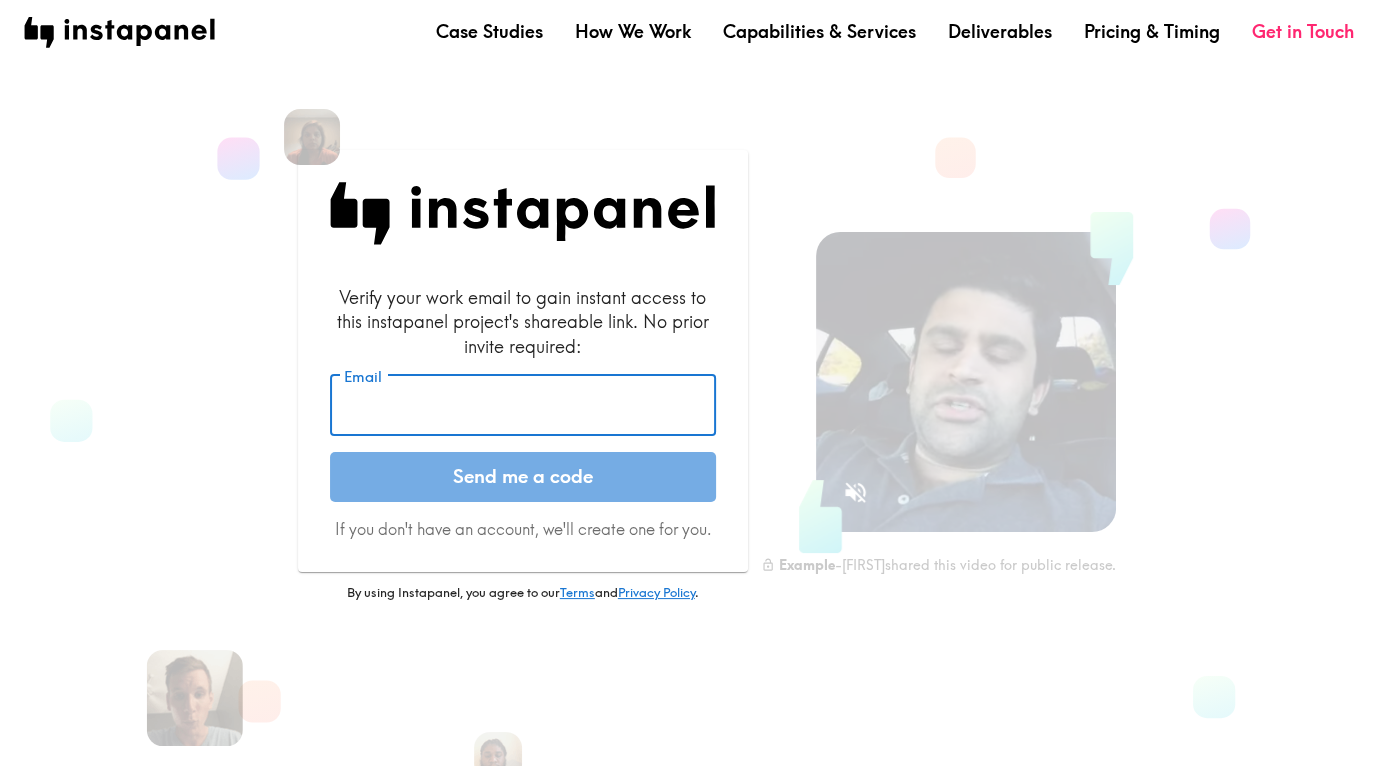 click on "Email" at bounding box center (523, 406) 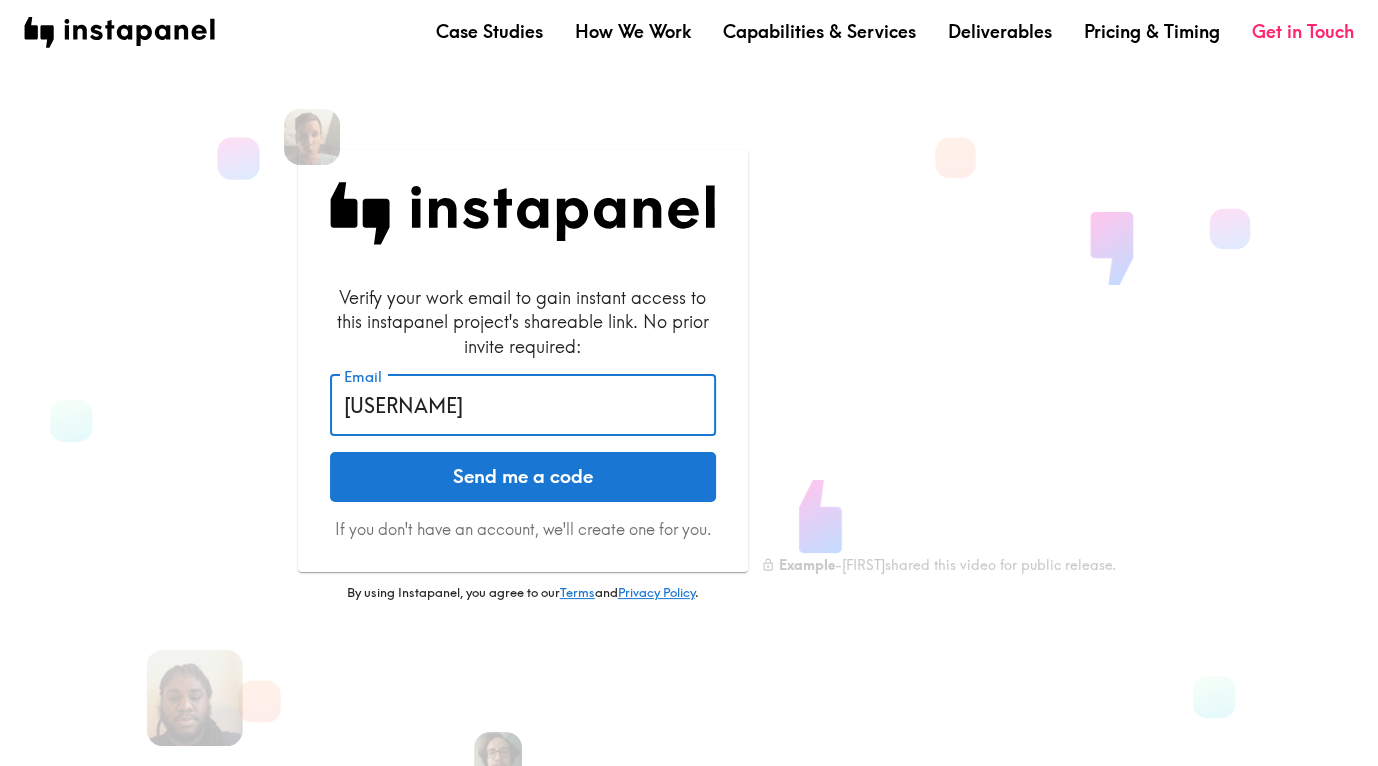 type on "[USERNAME]" 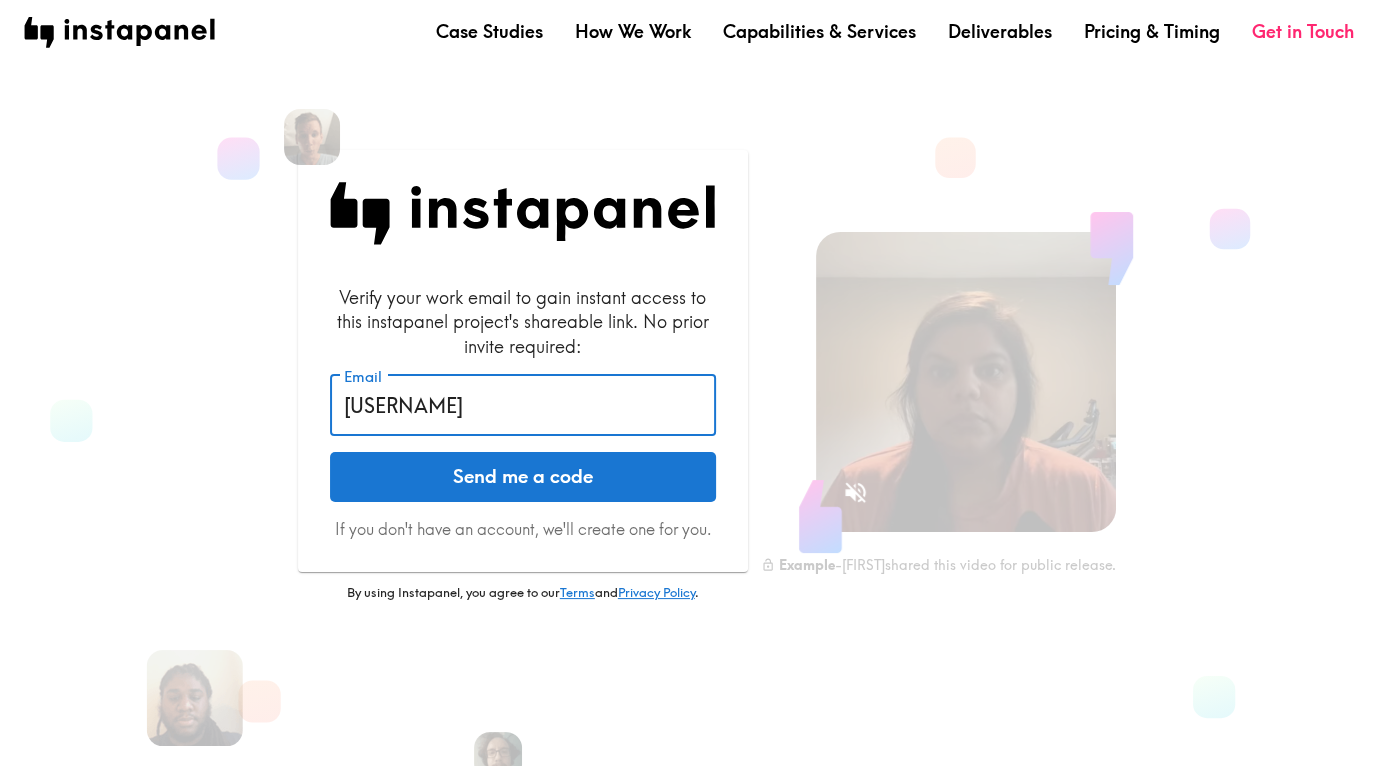 click on "Send me a code" at bounding box center (523, 477) 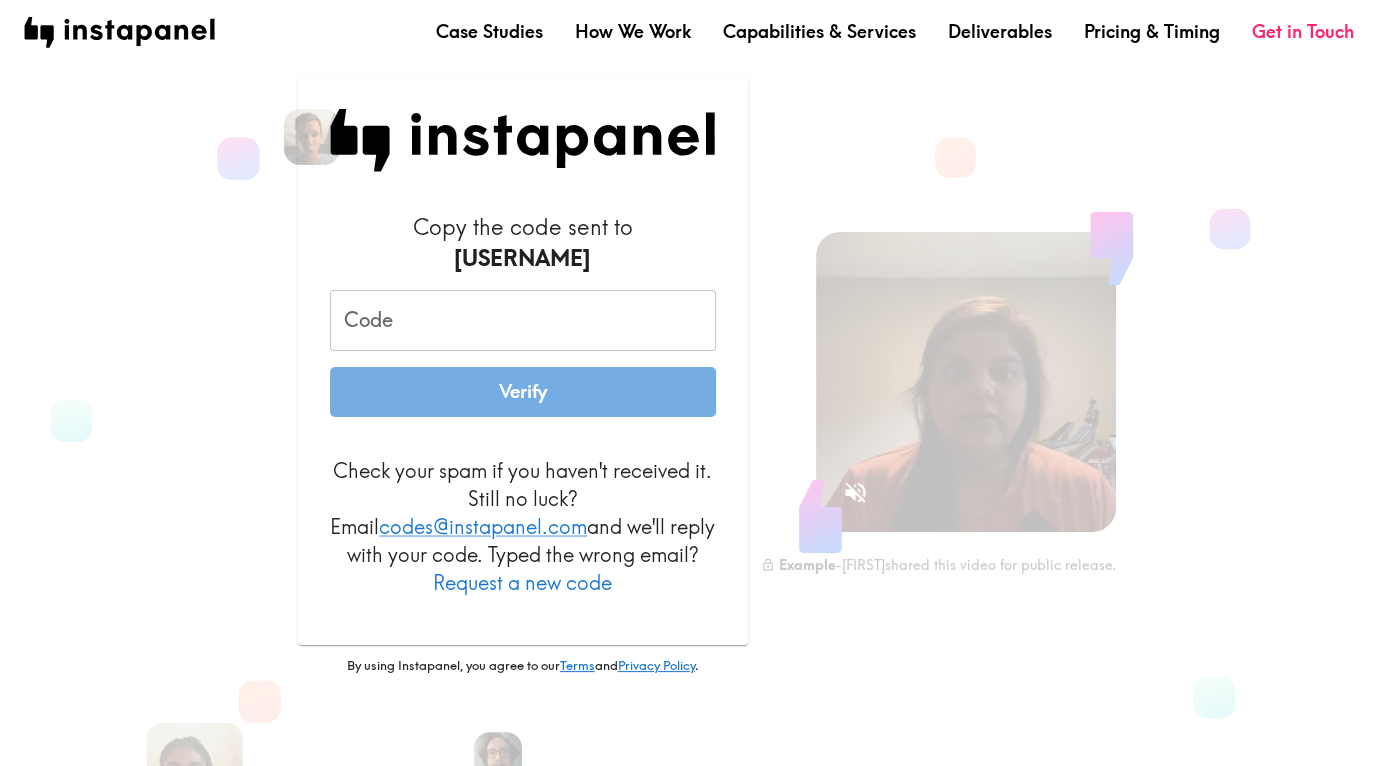 click on "Code" at bounding box center [523, 321] 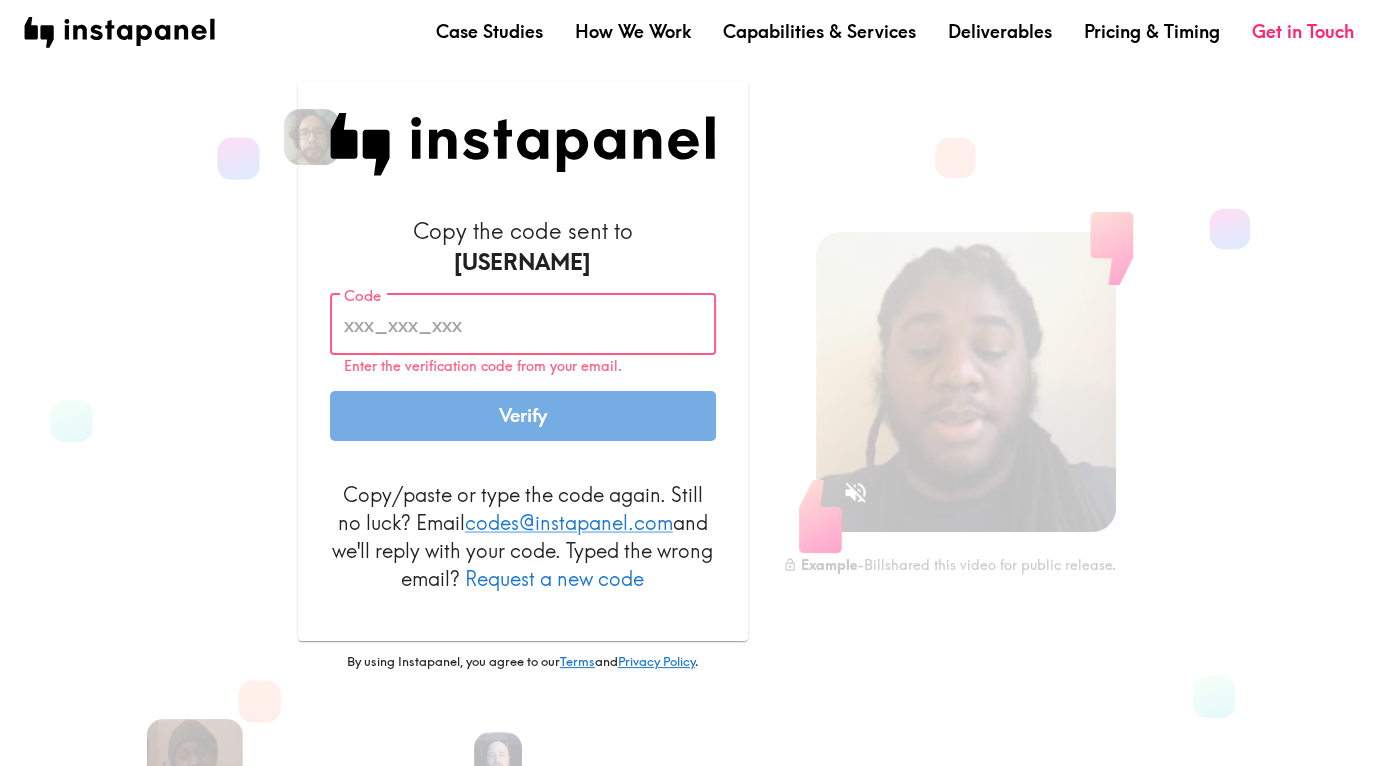 click on "Code" at bounding box center [523, 325] 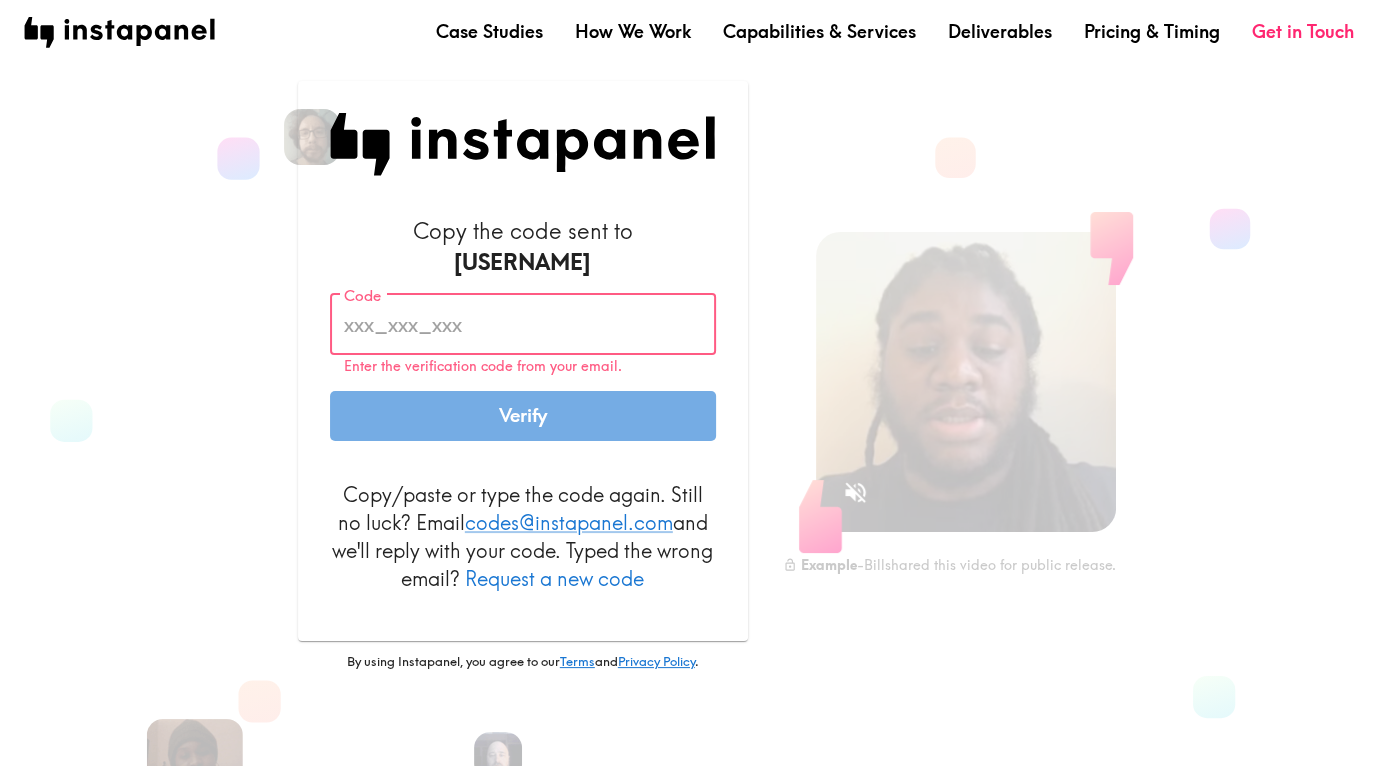 paste on "Y28_dKG_D3a" 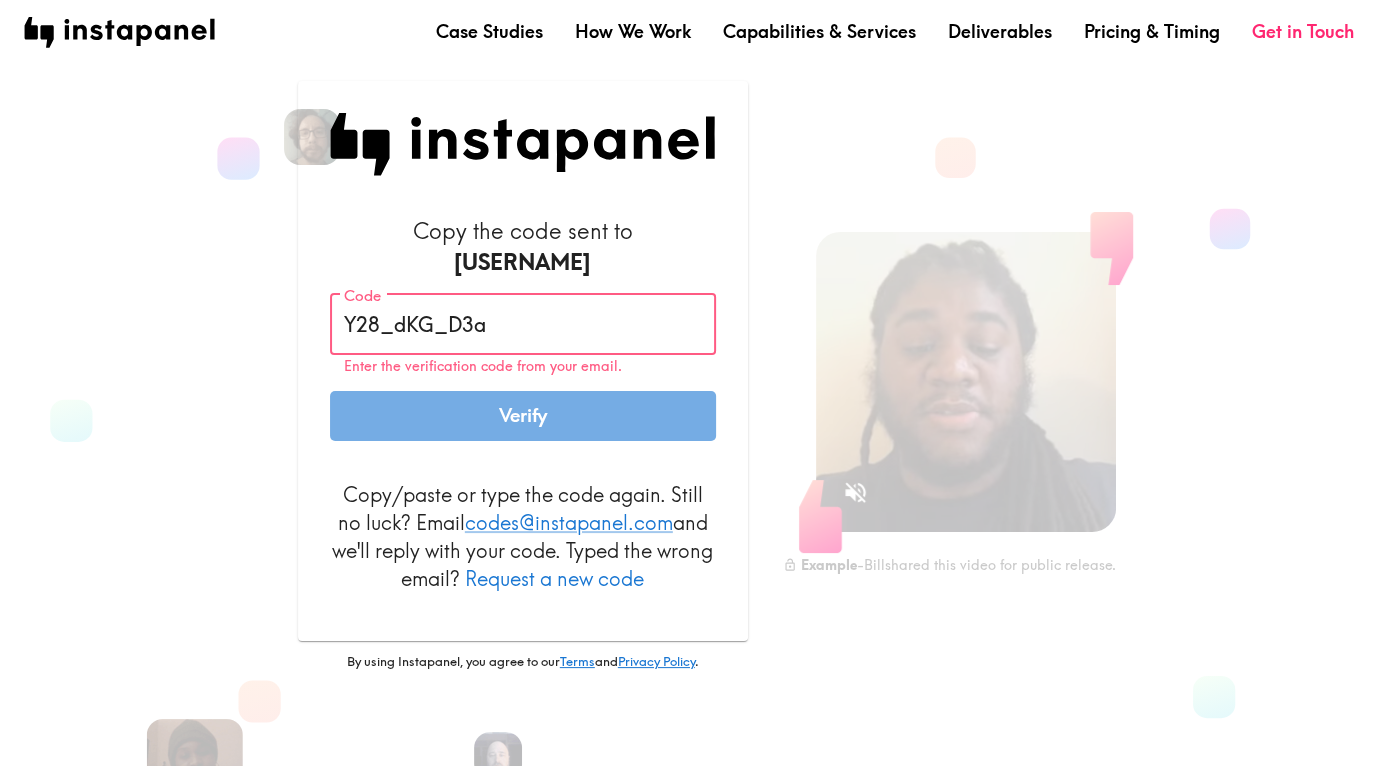 type on "Y28_dKG_D3a" 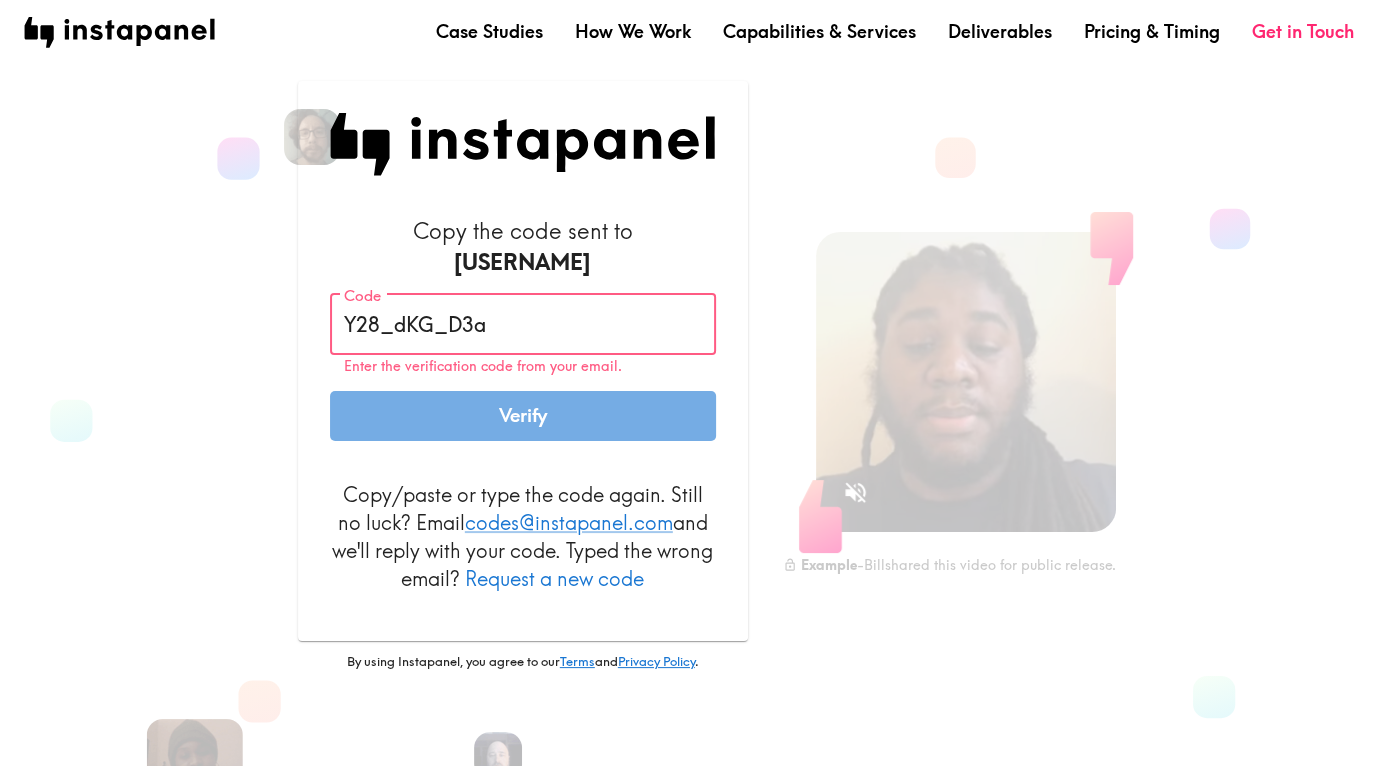 click on "Verify" at bounding box center (523, 416) 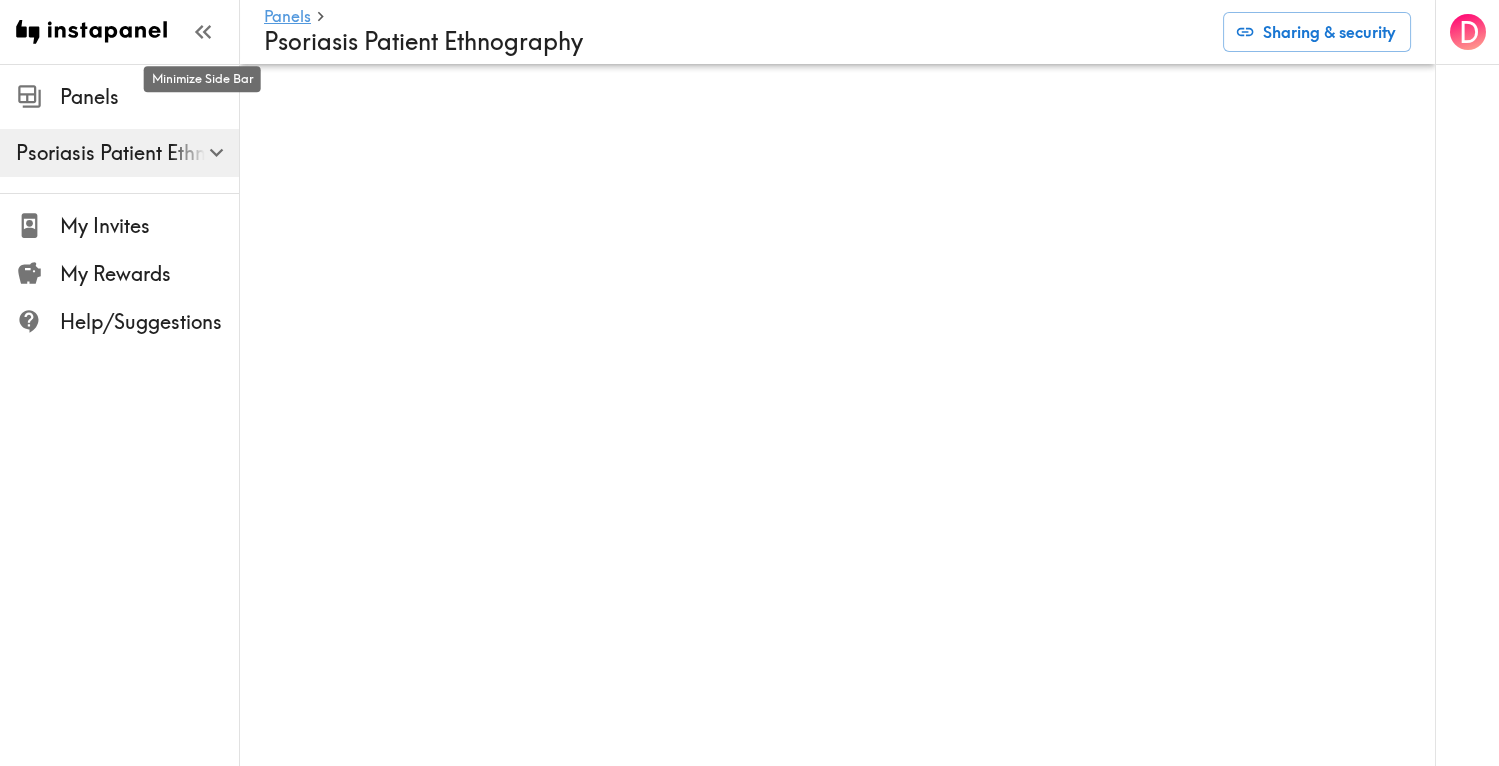 click 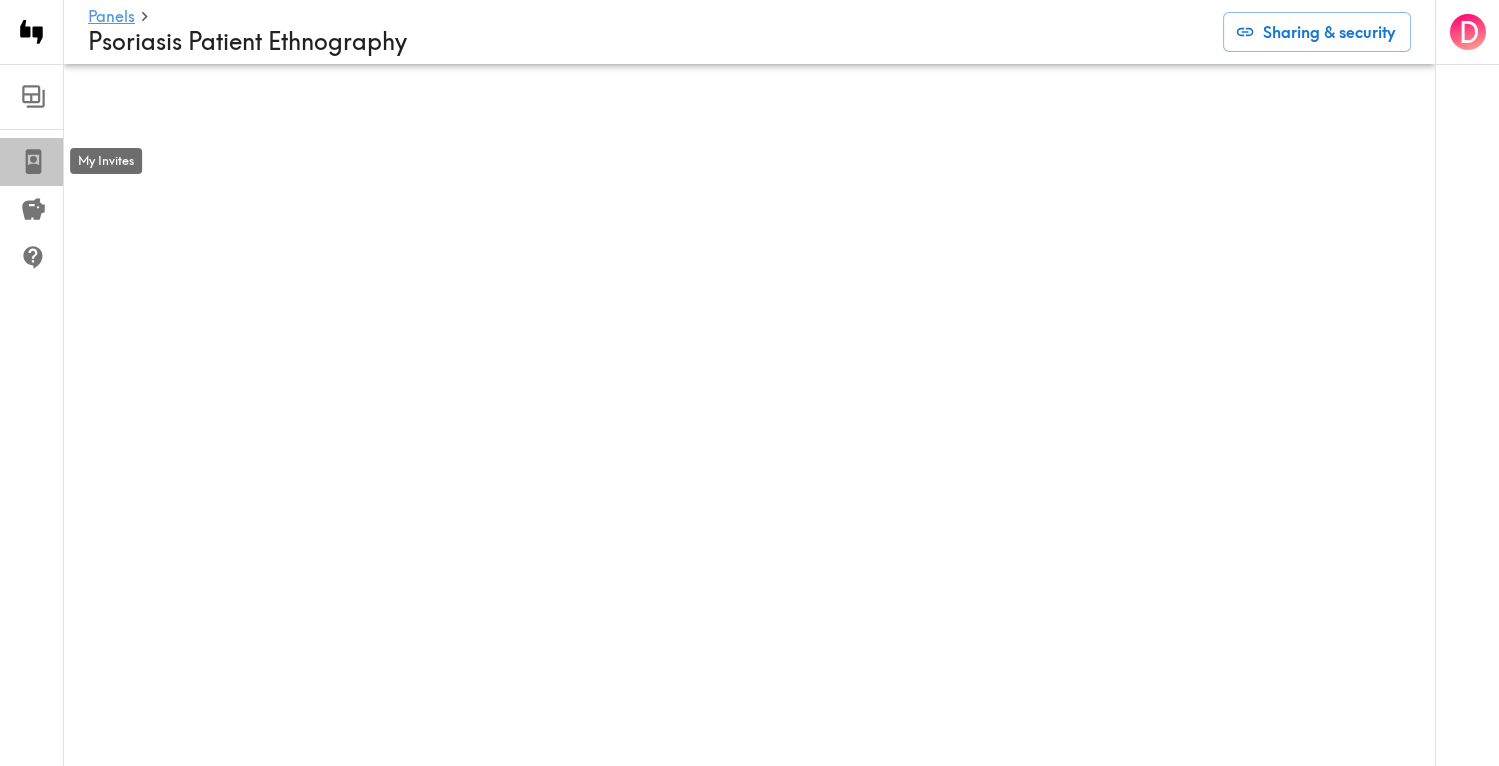 click 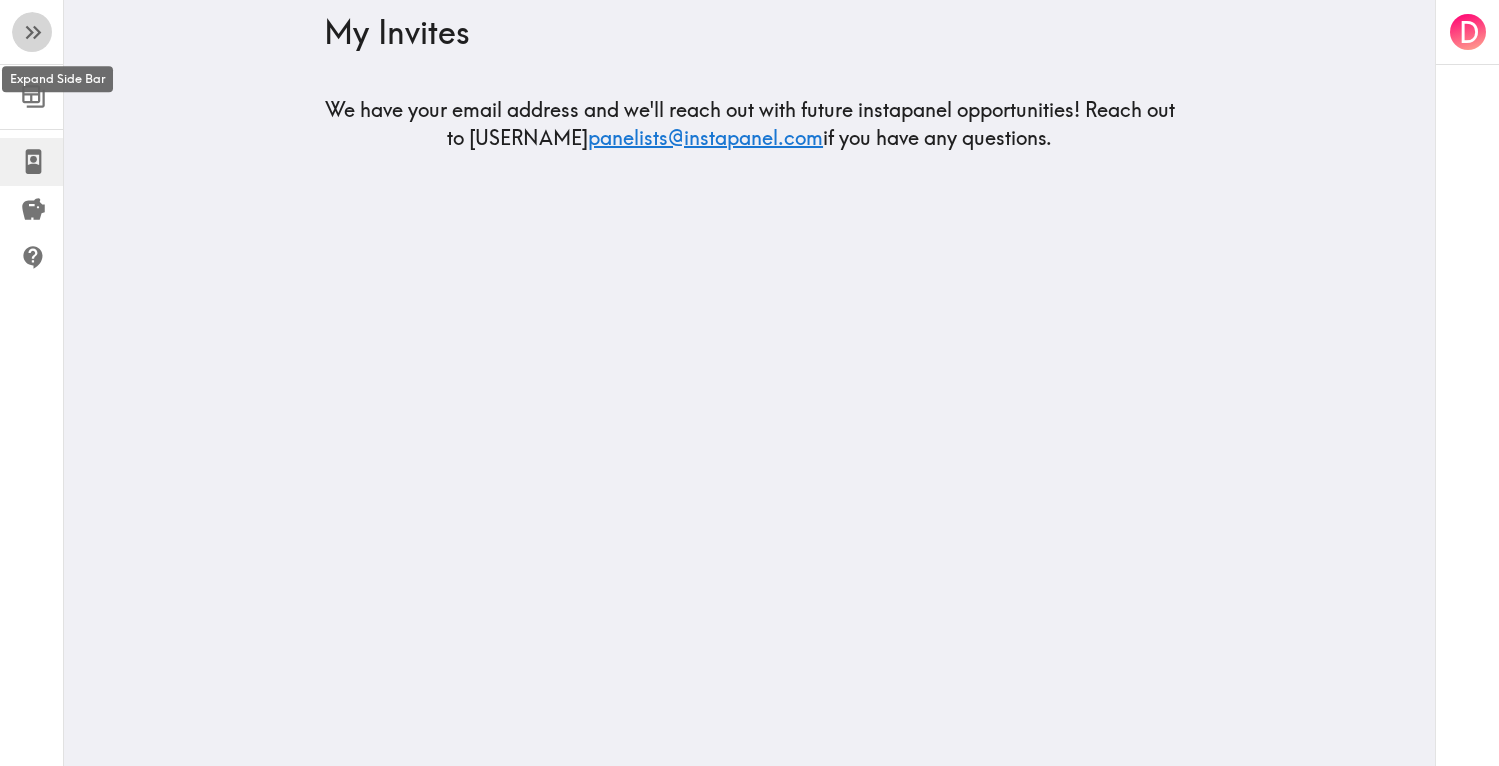 click 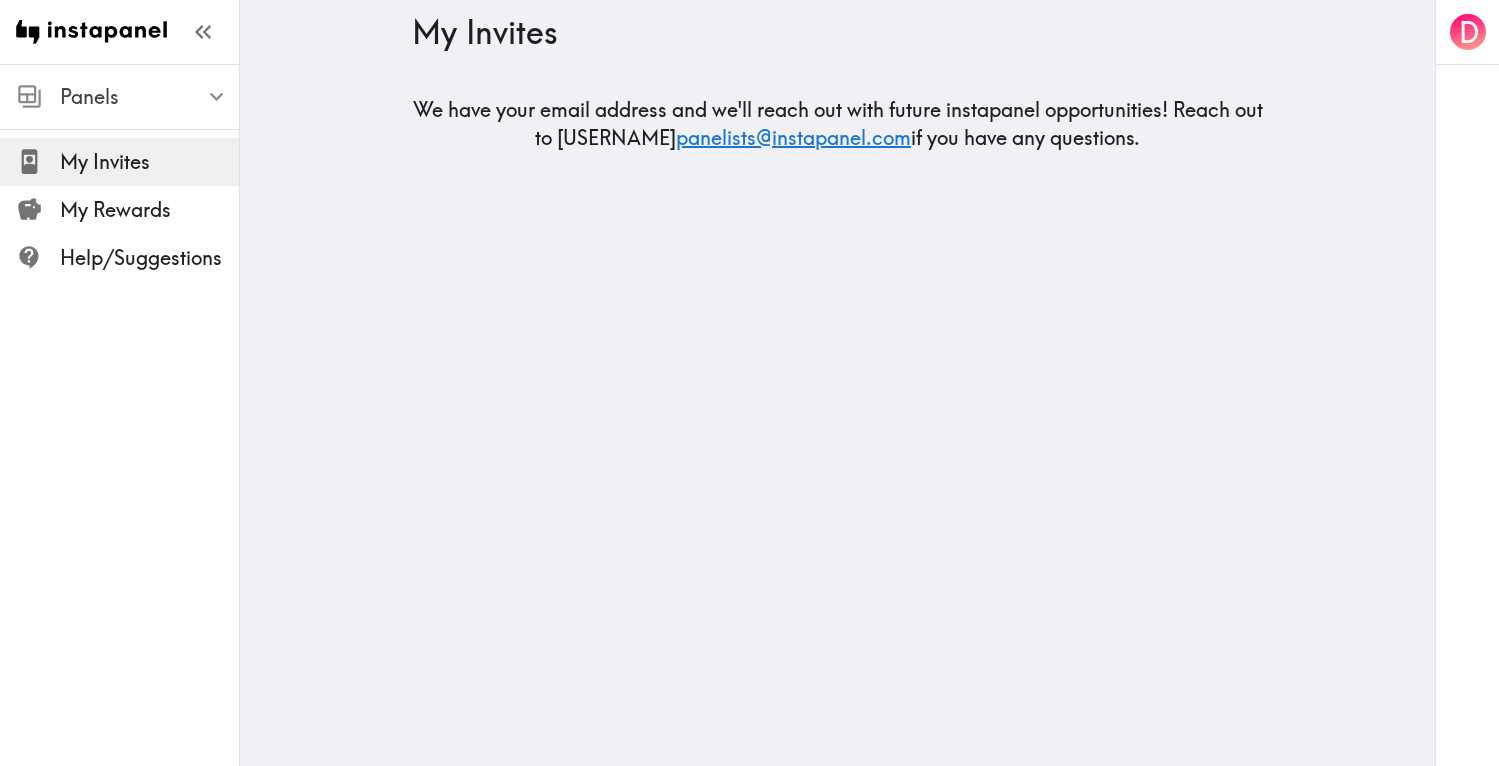 click on "Panels" at bounding box center [149, 97] 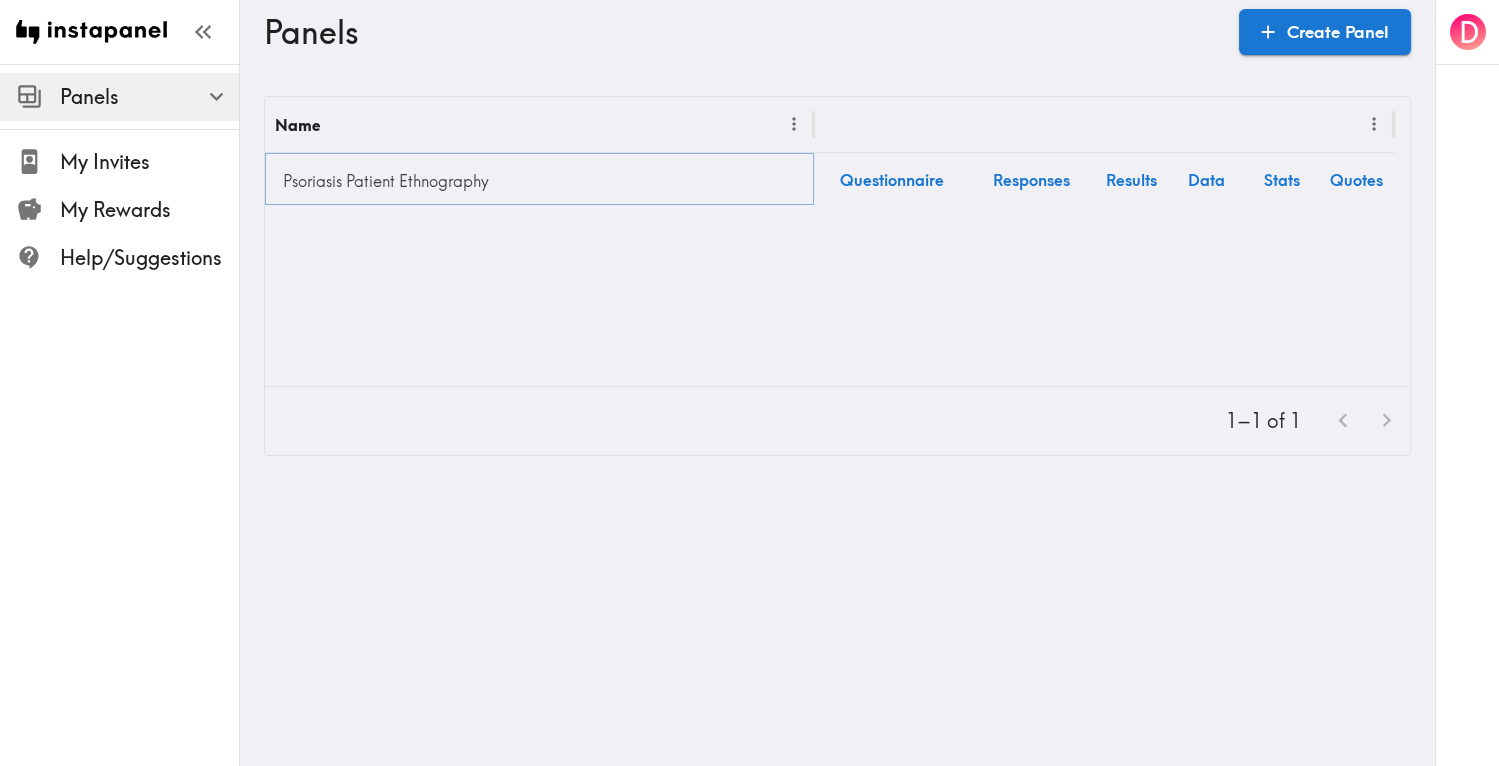 click on "Psoriasis Patient Ethnography" at bounding box center [539, 181] 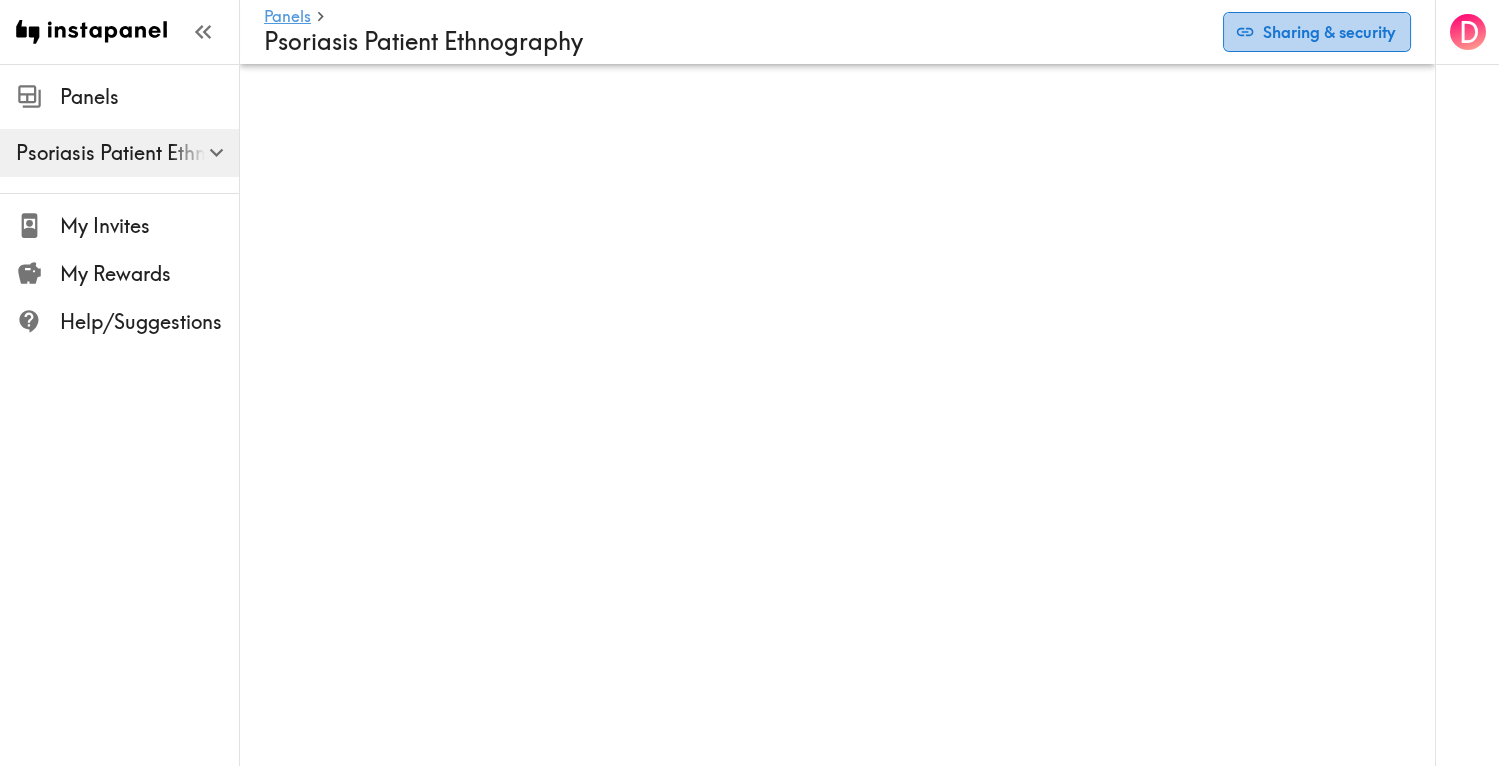 click on "Sharing & security" at bounding box center [1317, 32] 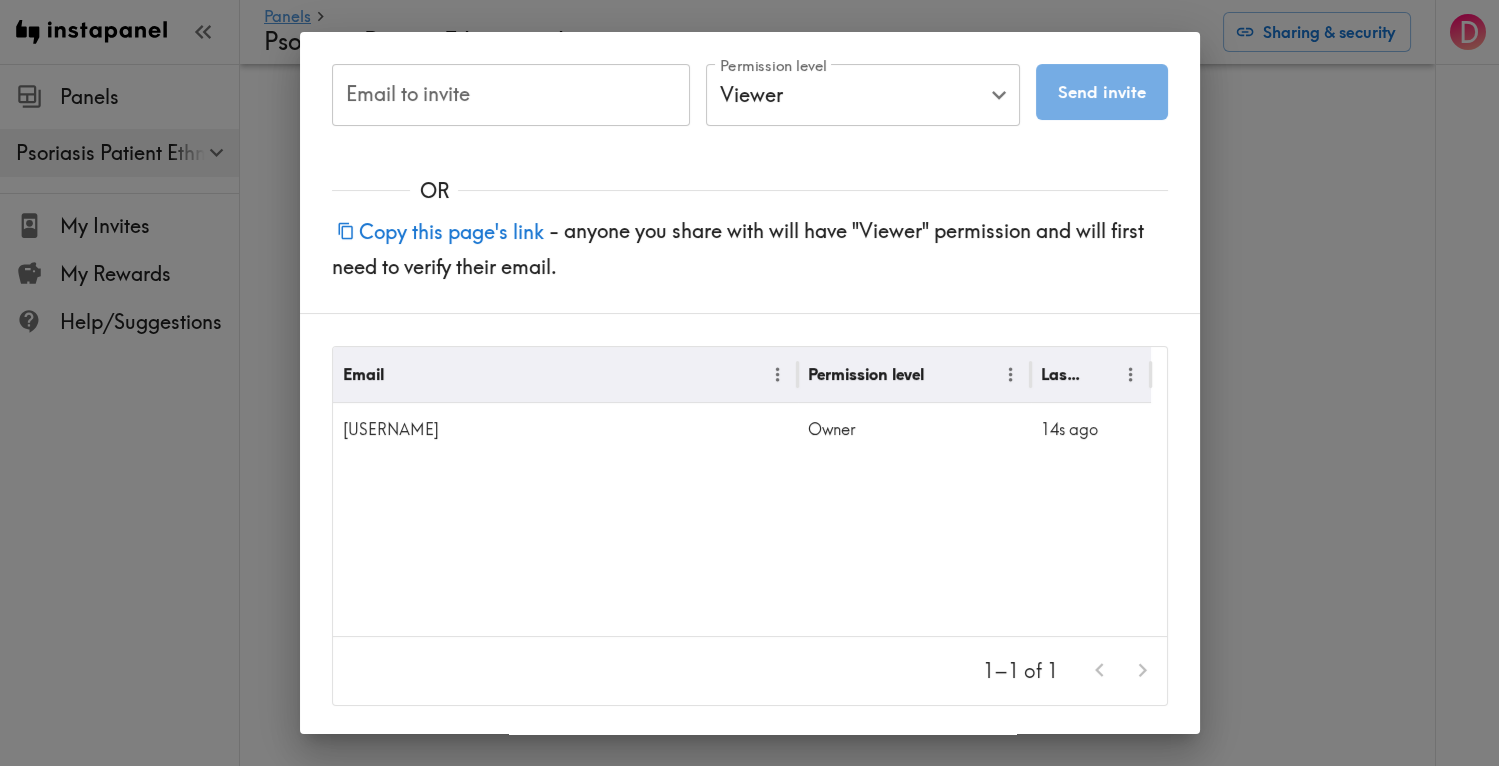 click on "1–1 of 1" at bounding box center [750, 671] 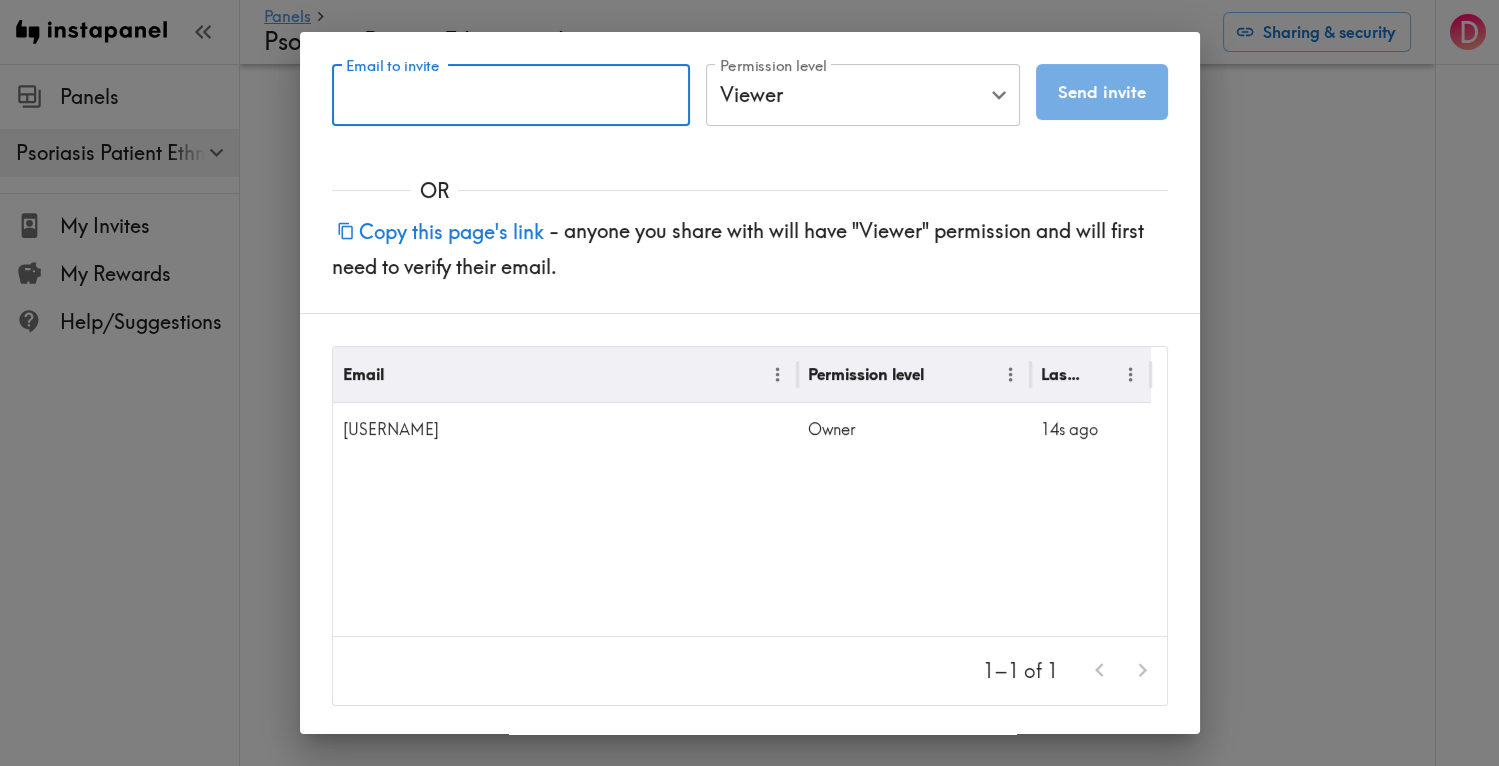 click on "Email to invite" at bounding box center [511, 95] 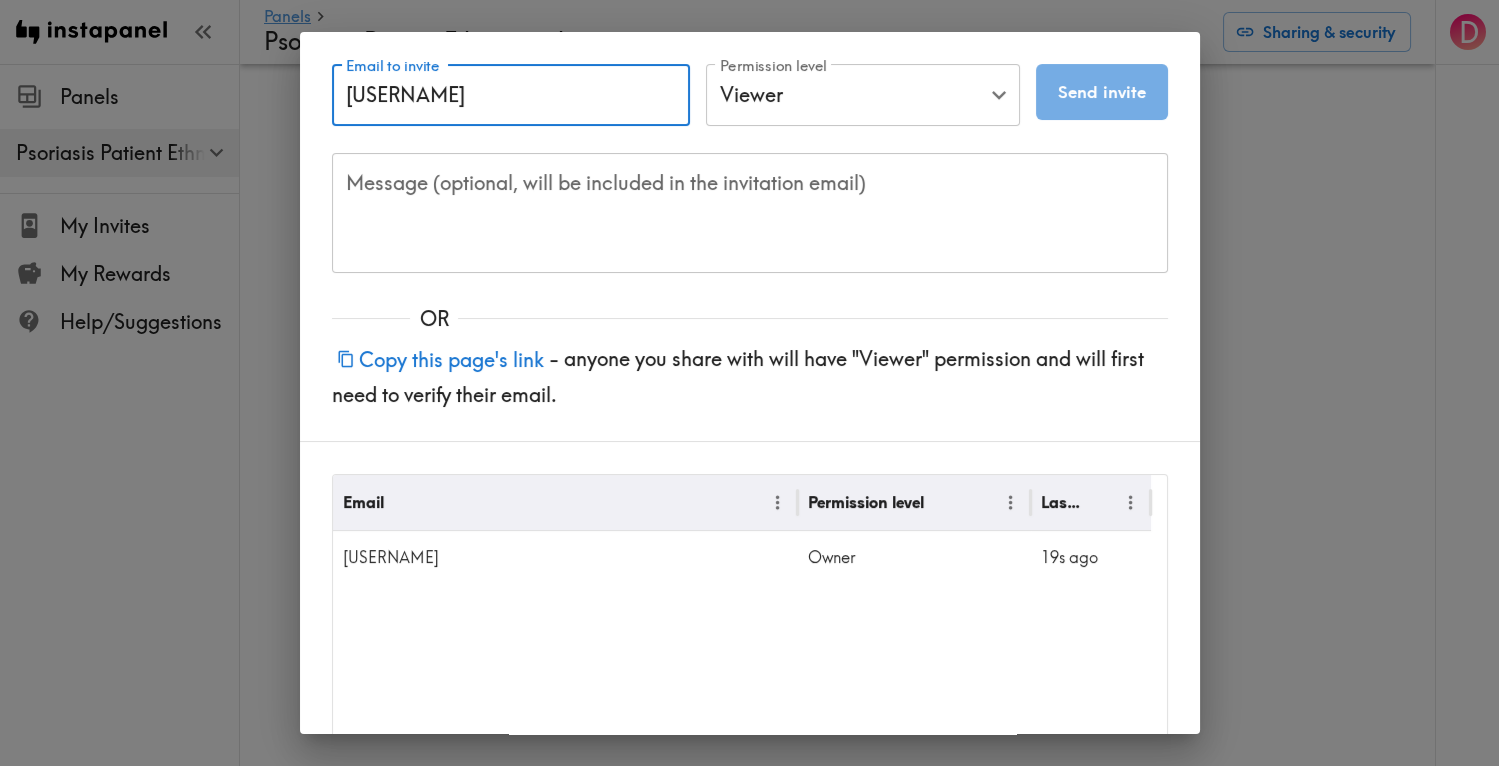 type on "[USERNAME]" 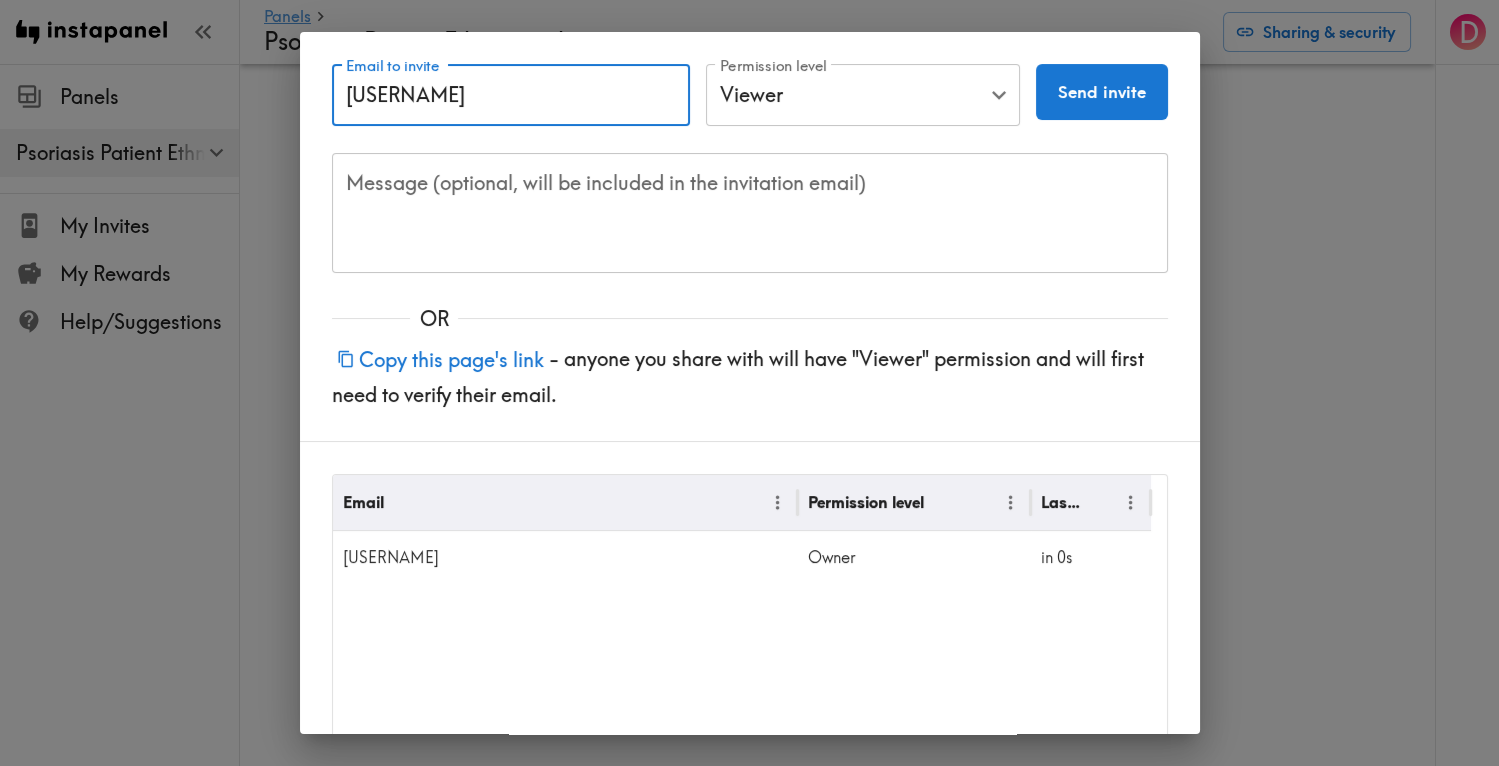 click on "Send invite" at bounding box center (1102, 92) 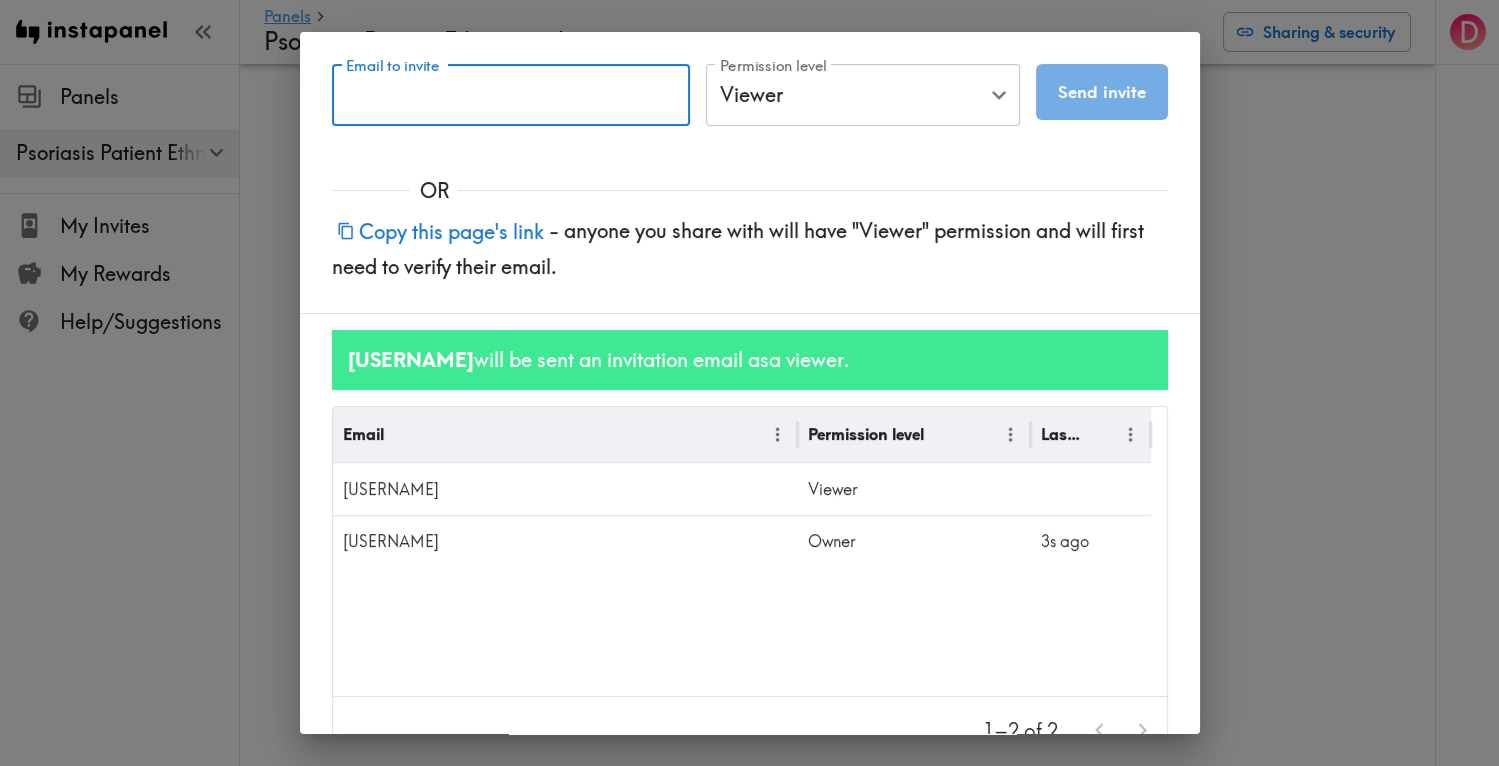 click on "Email to invite" at bounding box center (511, 95) 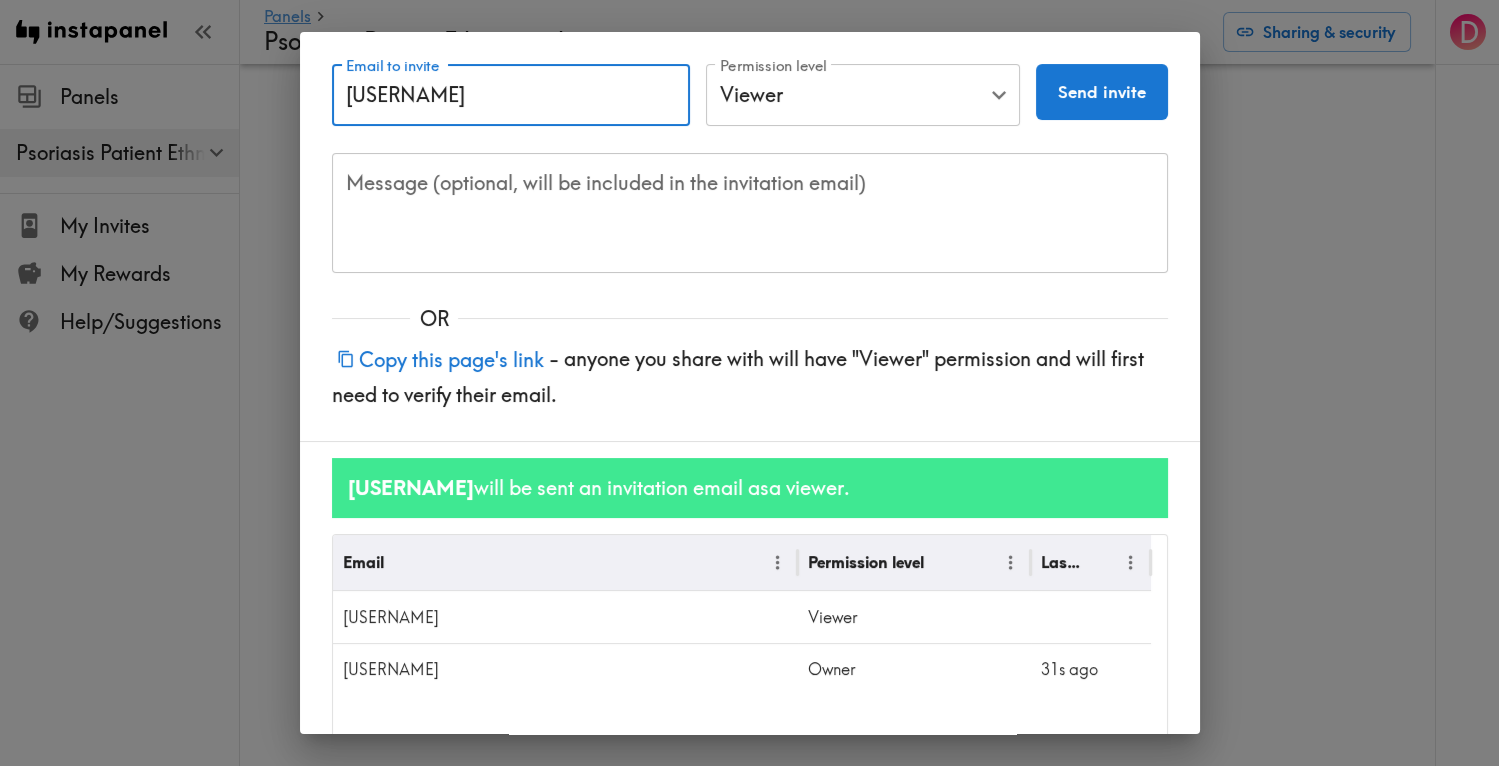 type on "[USERNAME]" 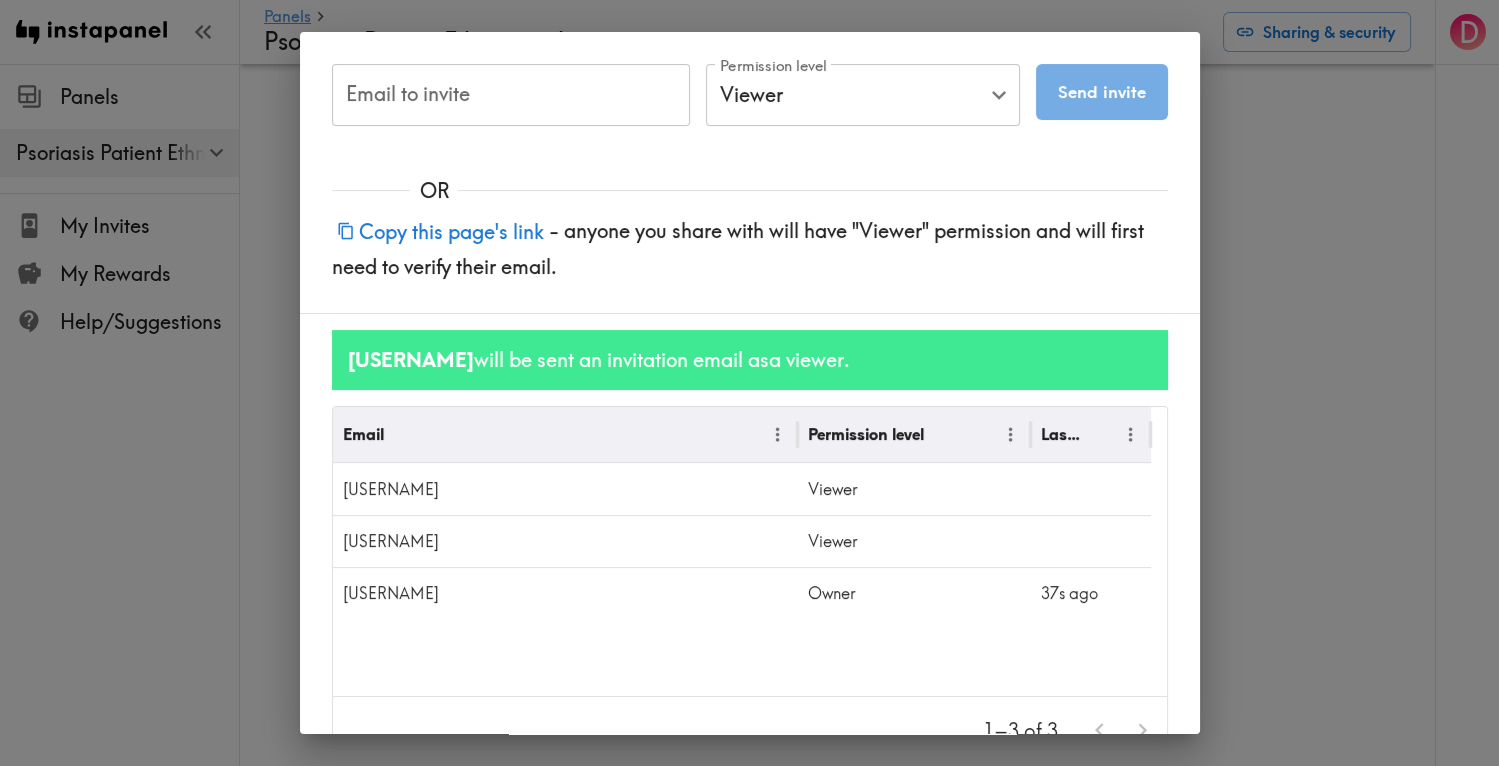 click on "Copy this page's link  - anyone you share with will have "Viewer" permission and will first need to verify their email." at bounding box center (750, 259) 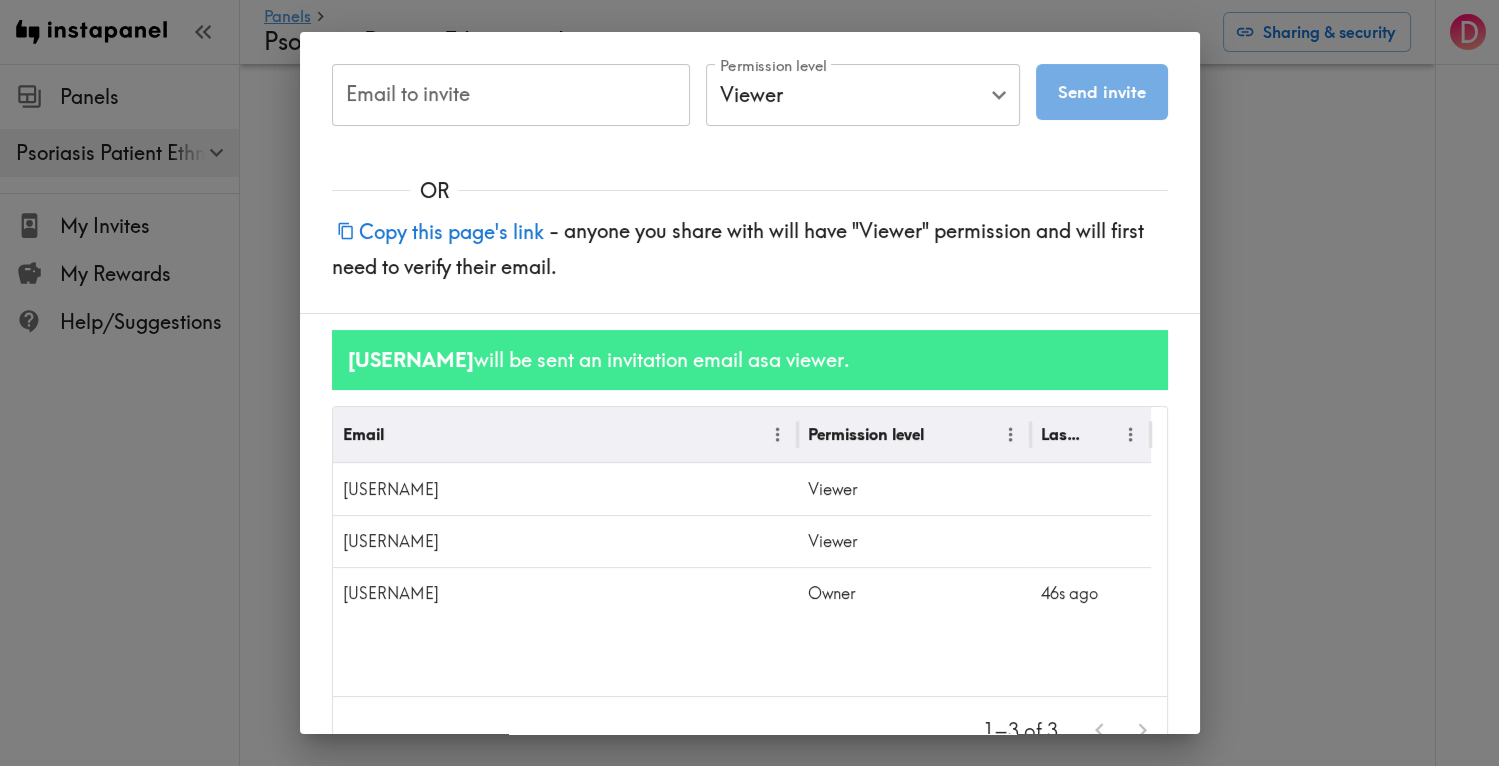 click on "Email to invite Email to invite" at bounding box center (511, 96) 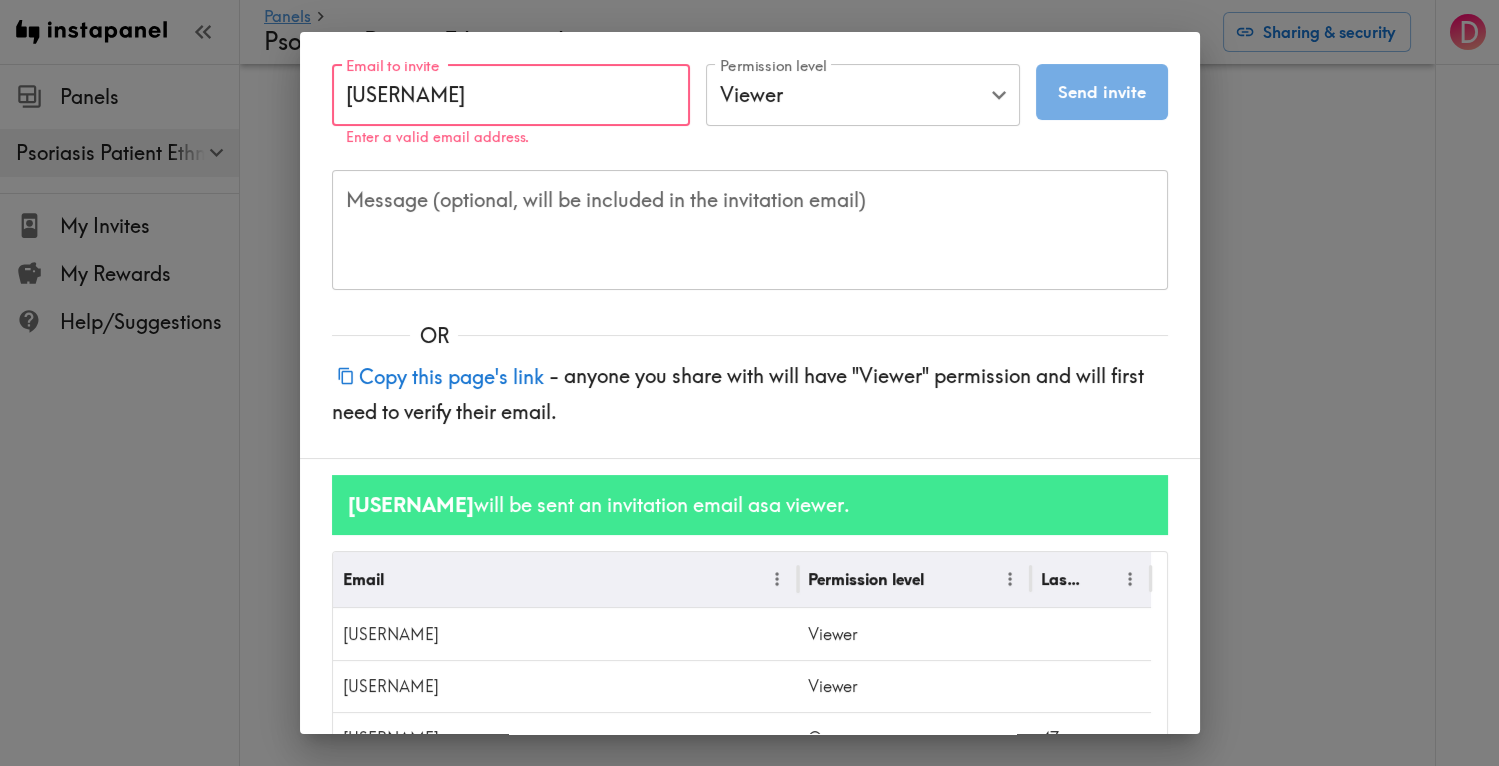 type on "[USERNAME]" 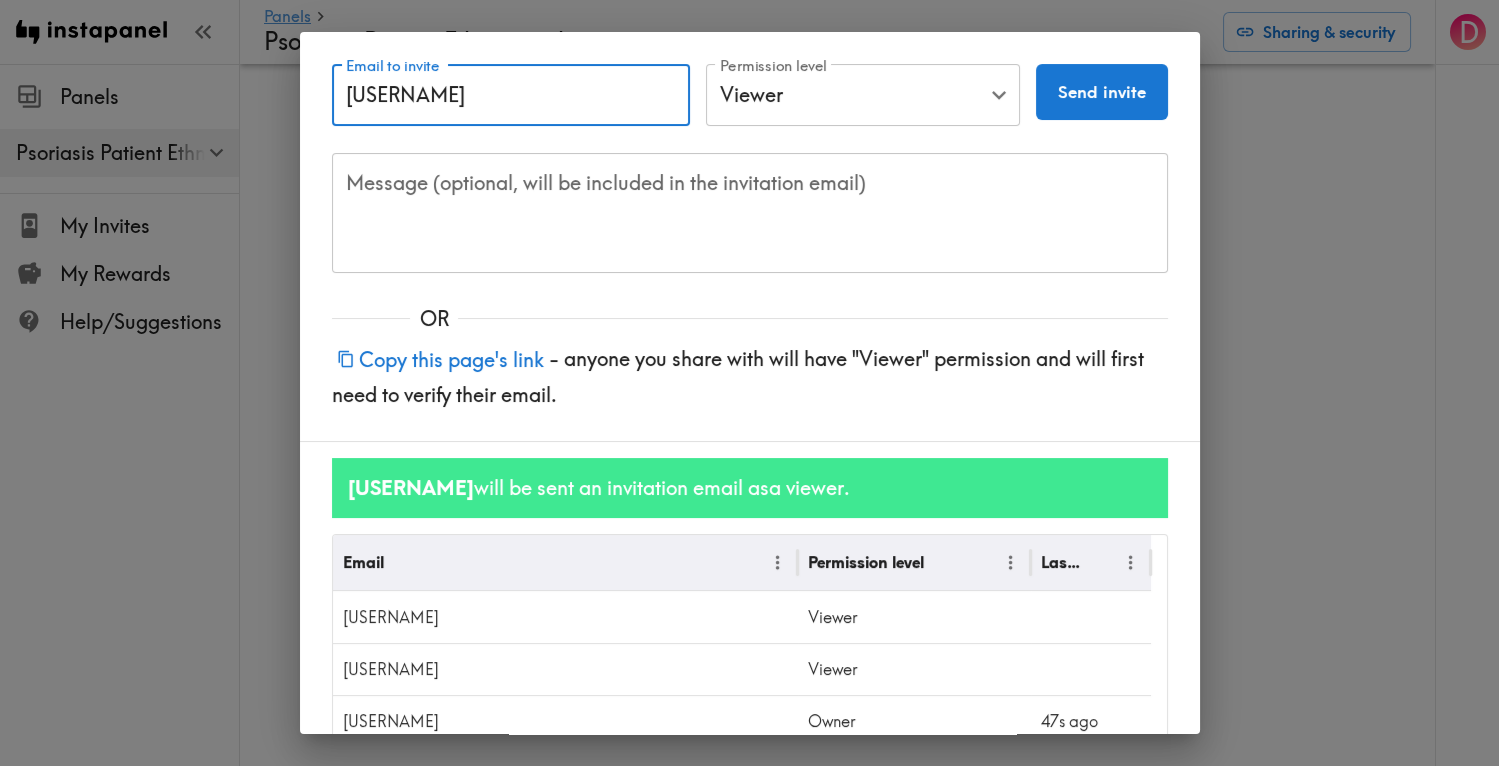 drag, startPoint x: 634, startPoint y: 94, endPoint x: 90, endPoint y: 44, distance: 546.29297 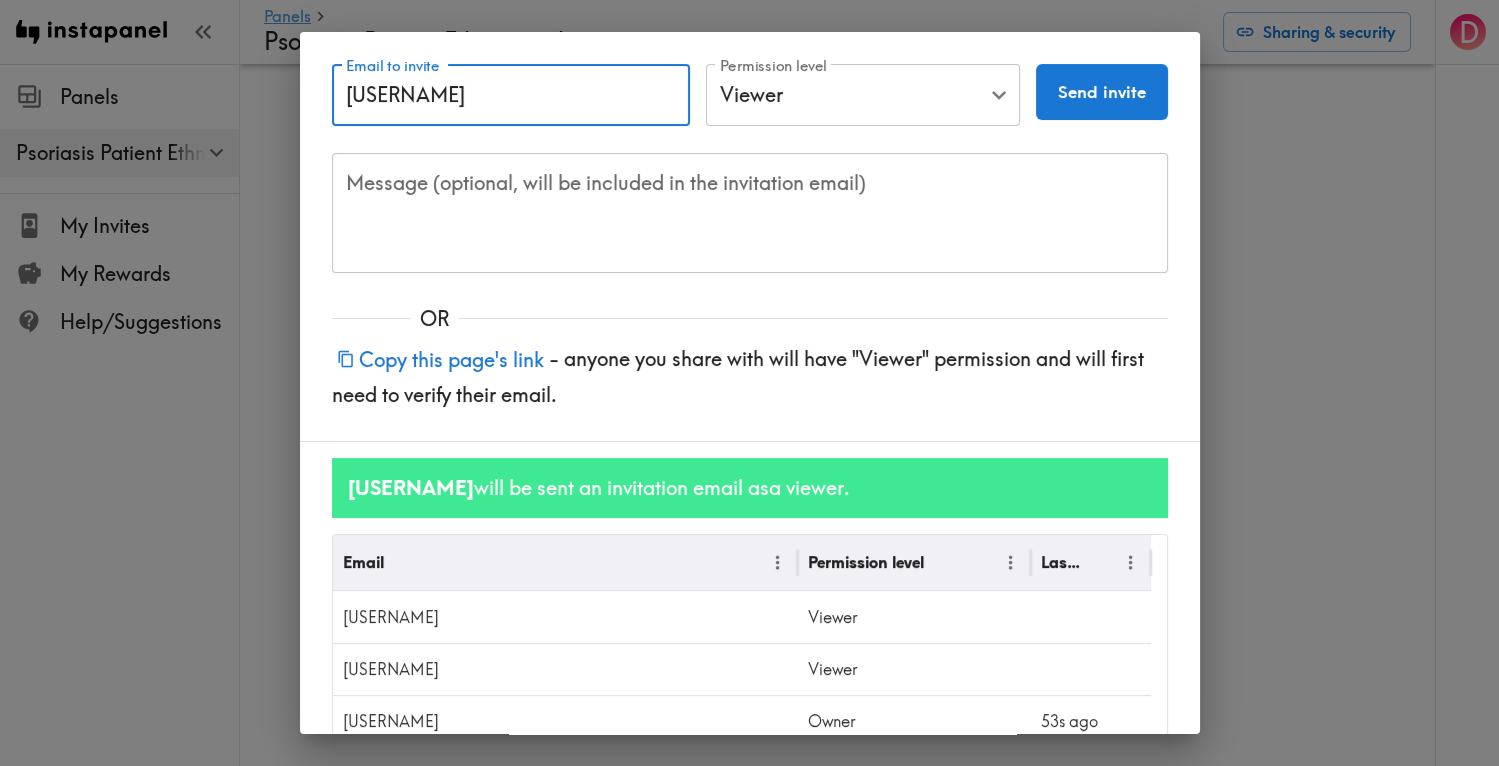 type on "[USERNAME]" 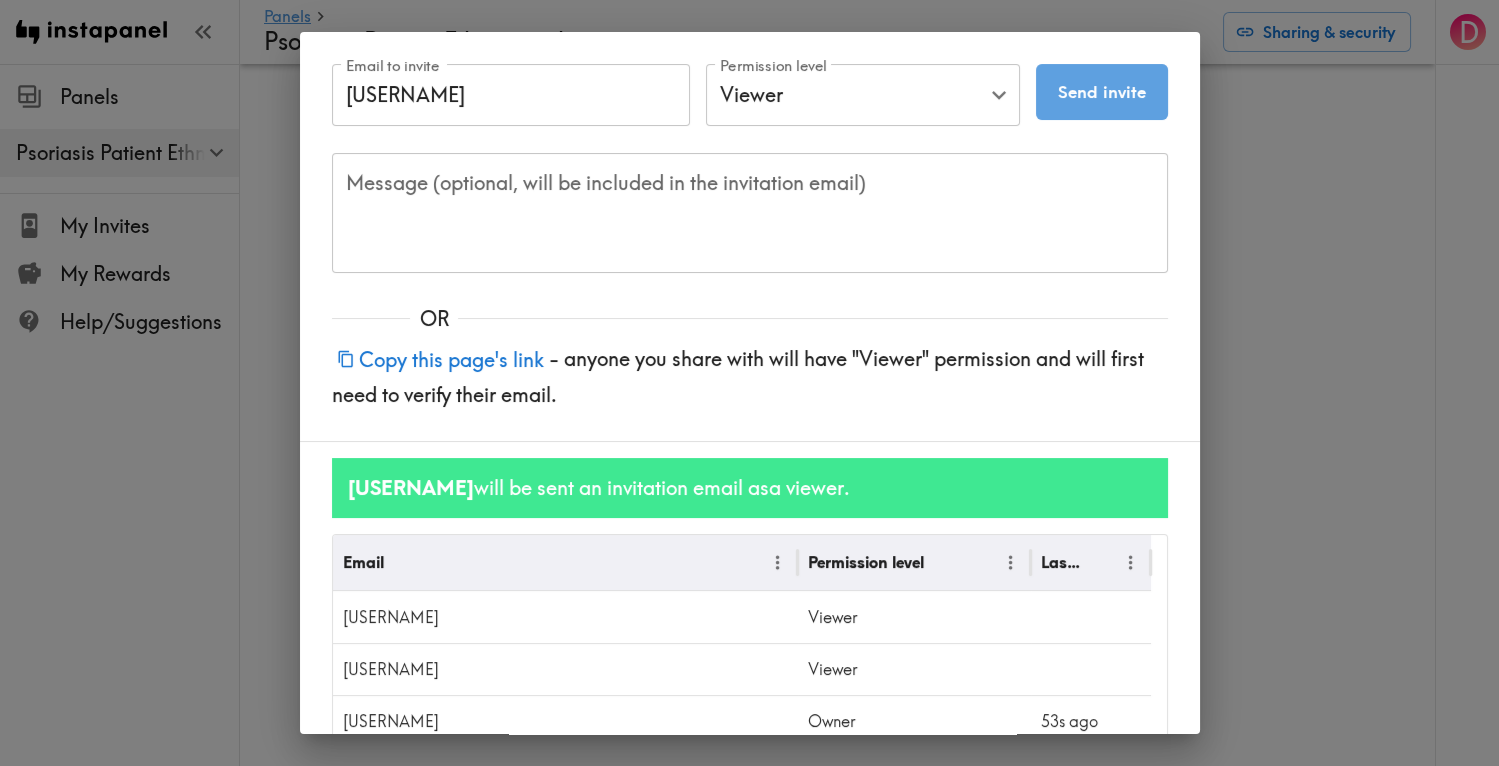 click on "Send invite" at bounding box center [1102, 92] 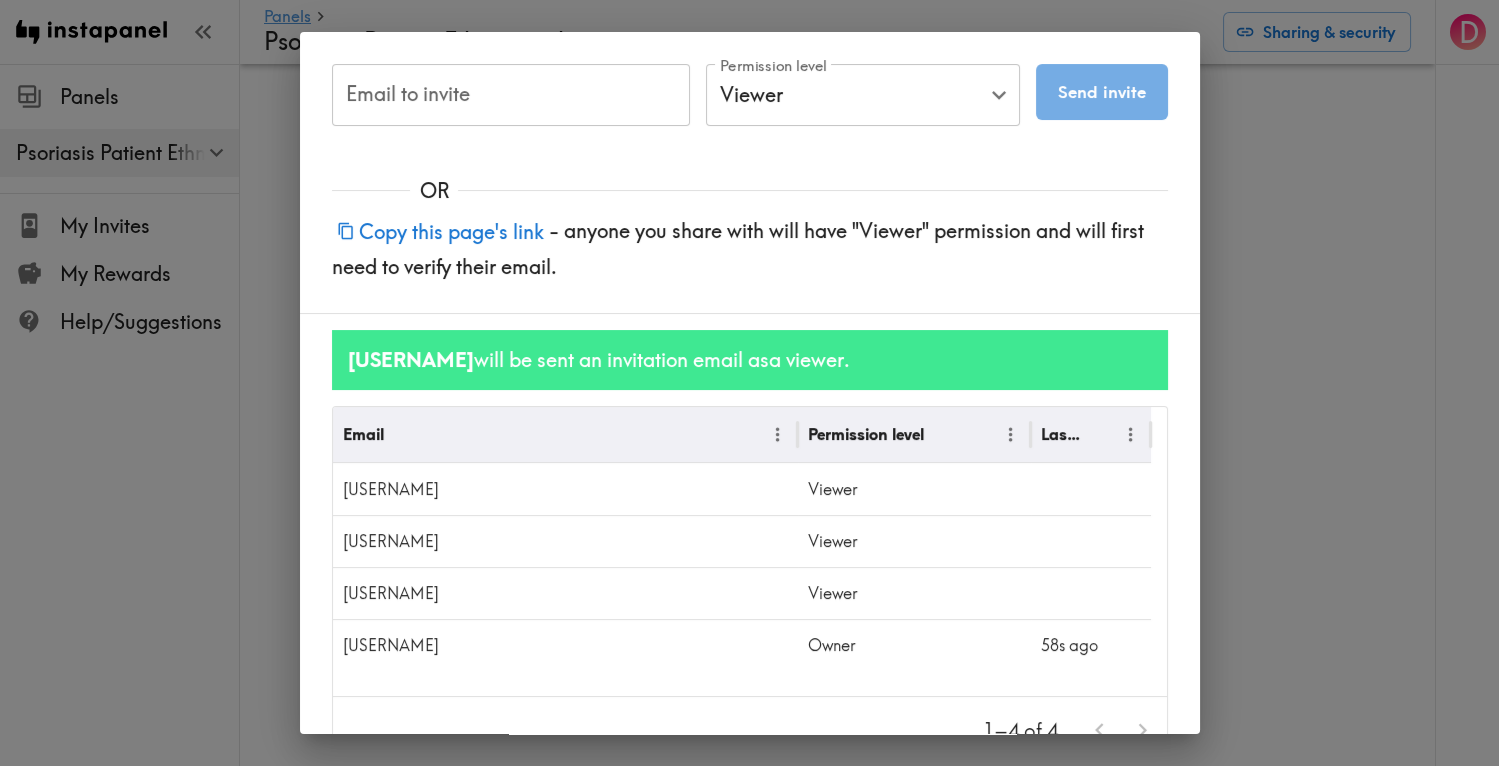 click on "Email to invite" at bounding box center [511, 95] 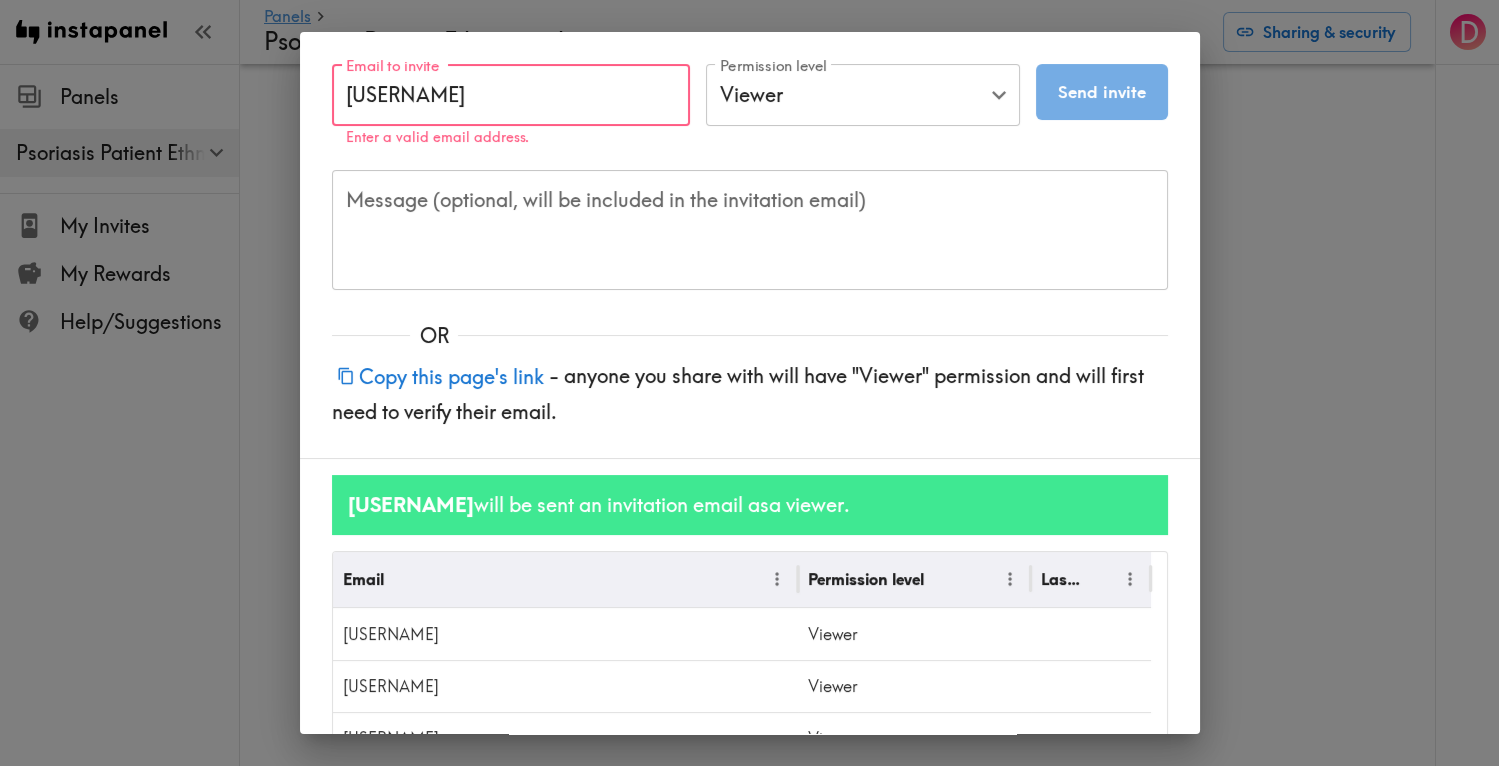 click on "[USERNAME]" at bounding box center (511, 95) 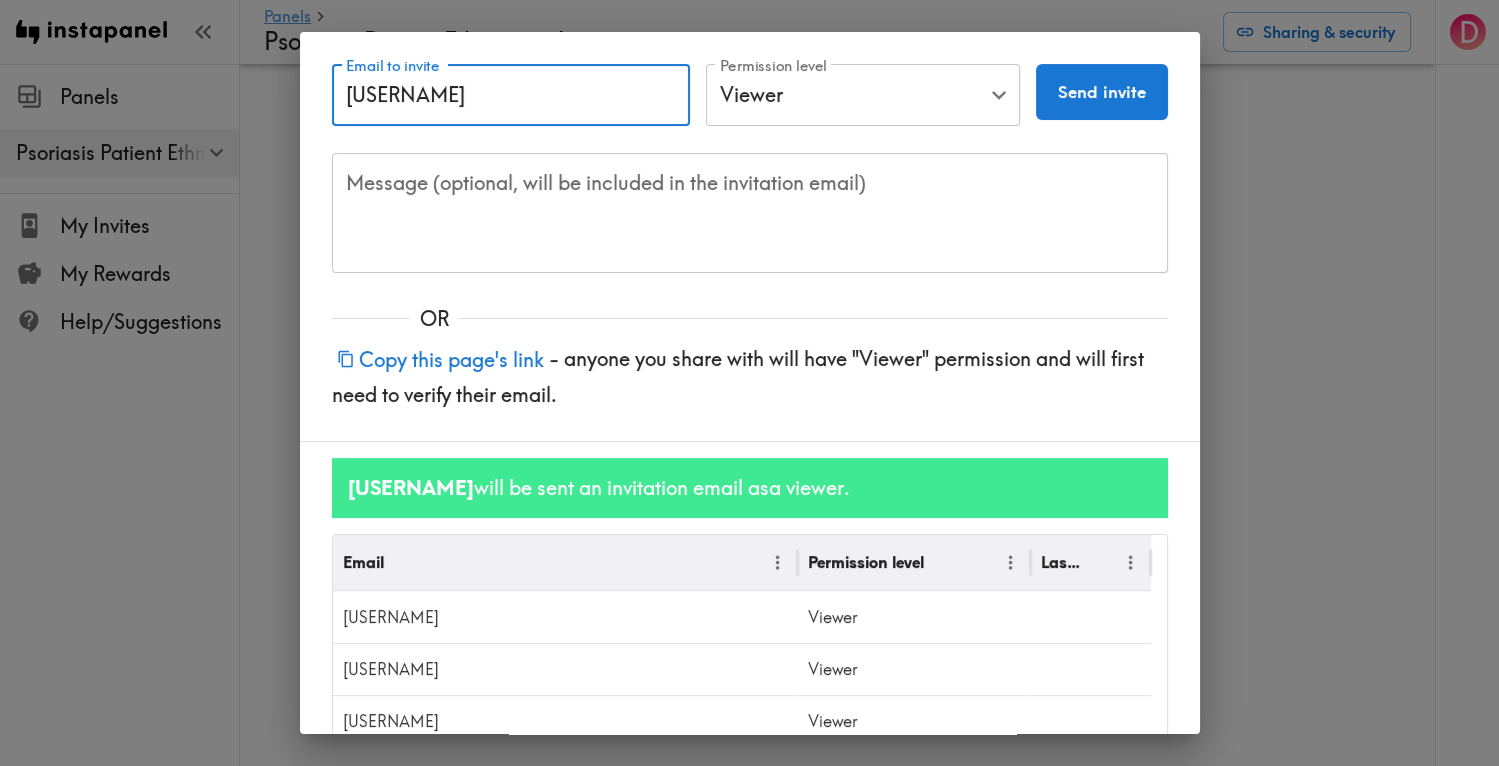 type on "[USERNAME]" 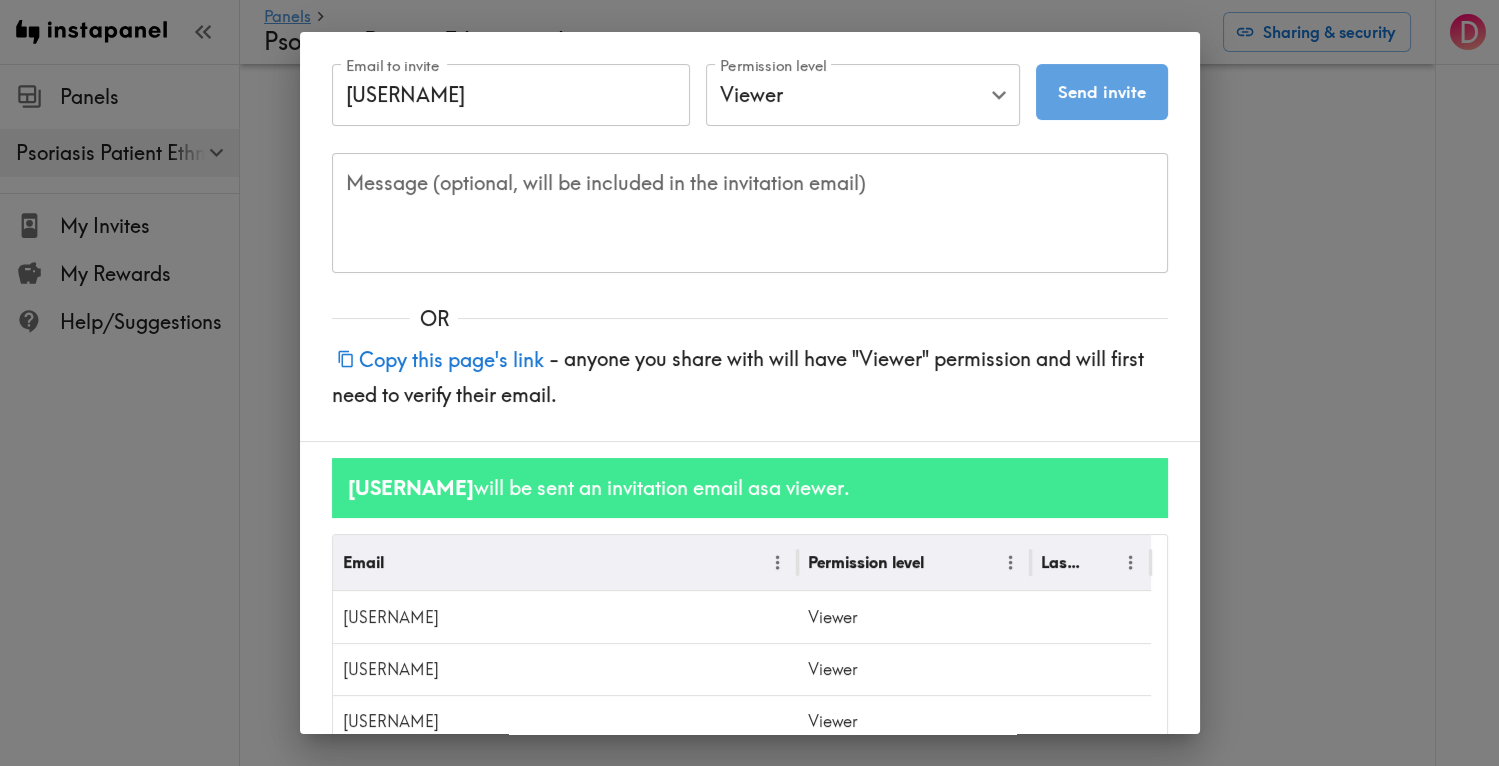 click on "Send invite" at bounding box center [1102, 92] 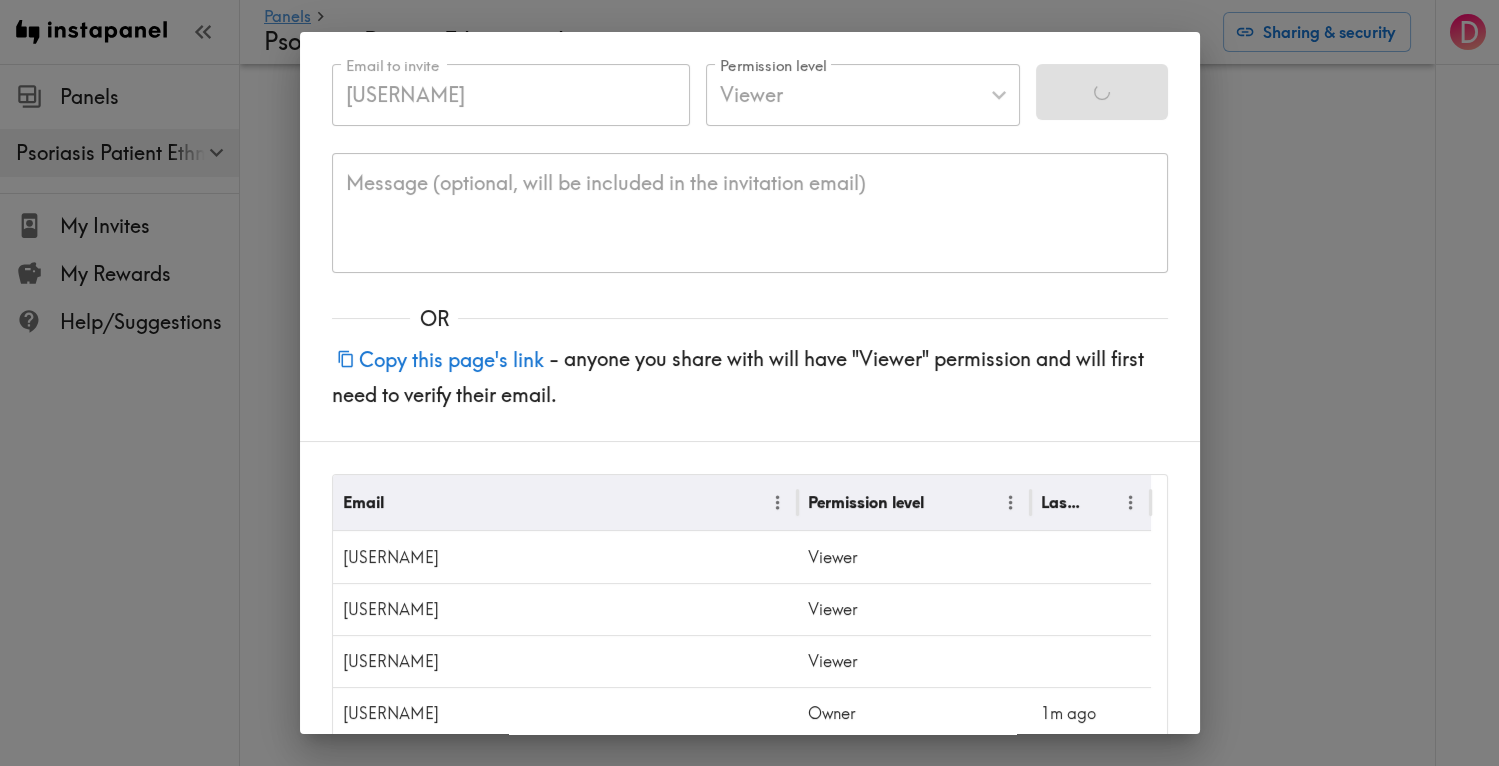 type 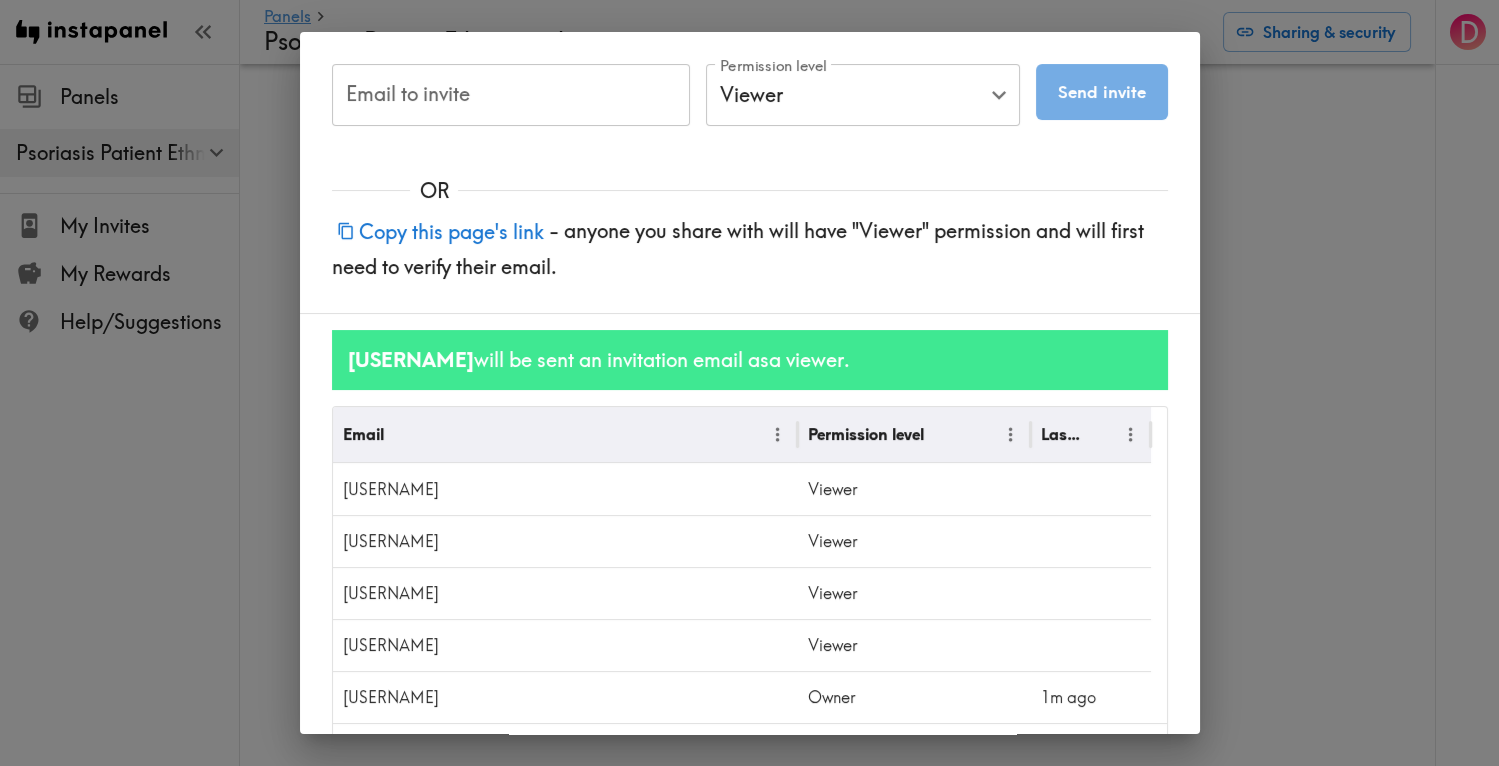 click on "Email to invite [USERNAME] Email to invite Permission level Viewer Viewer Permission level Send invite Message (optional, will be included in the invitation email) x Message (optional, will be included in the invitation email) OR Copy this page's link  - anyone you share with will have "Viewer" permission and will first need to verify their email. [USERNAME]  will be sent an invitation email as  a viewer . Email Permission level Last Viewed [USERNAME] Viewer [USERNAME] Viewer [USERNAME] Viewer [USERNAME] Viewer [USERNAME] Owner 1m ago 1–5 of 5 Done" at bounding box center (749, 383) 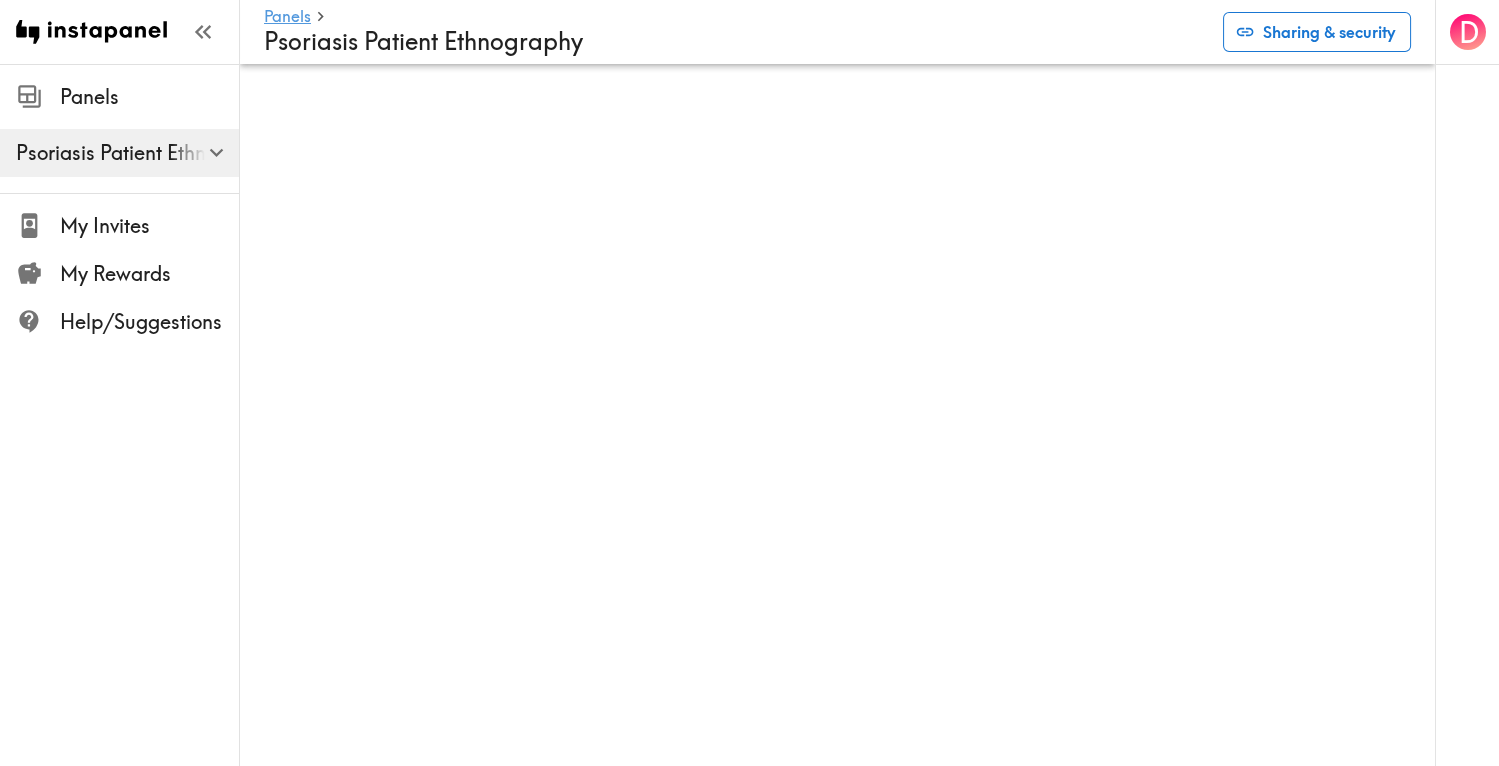 click on "Sharing & security" at bounding box center (1317, 32) 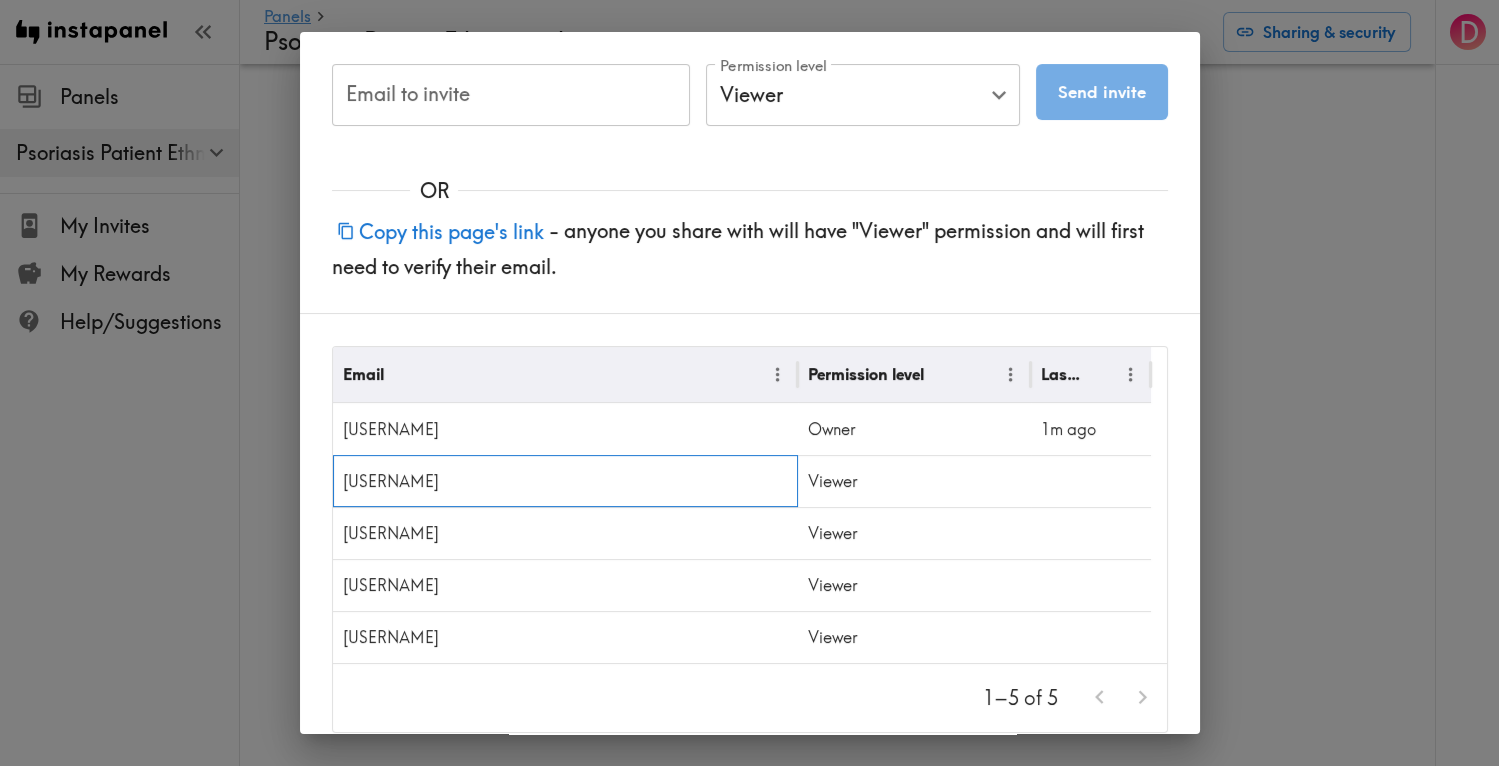 click on "[USERNAME]" at bounding box center (565, 481) 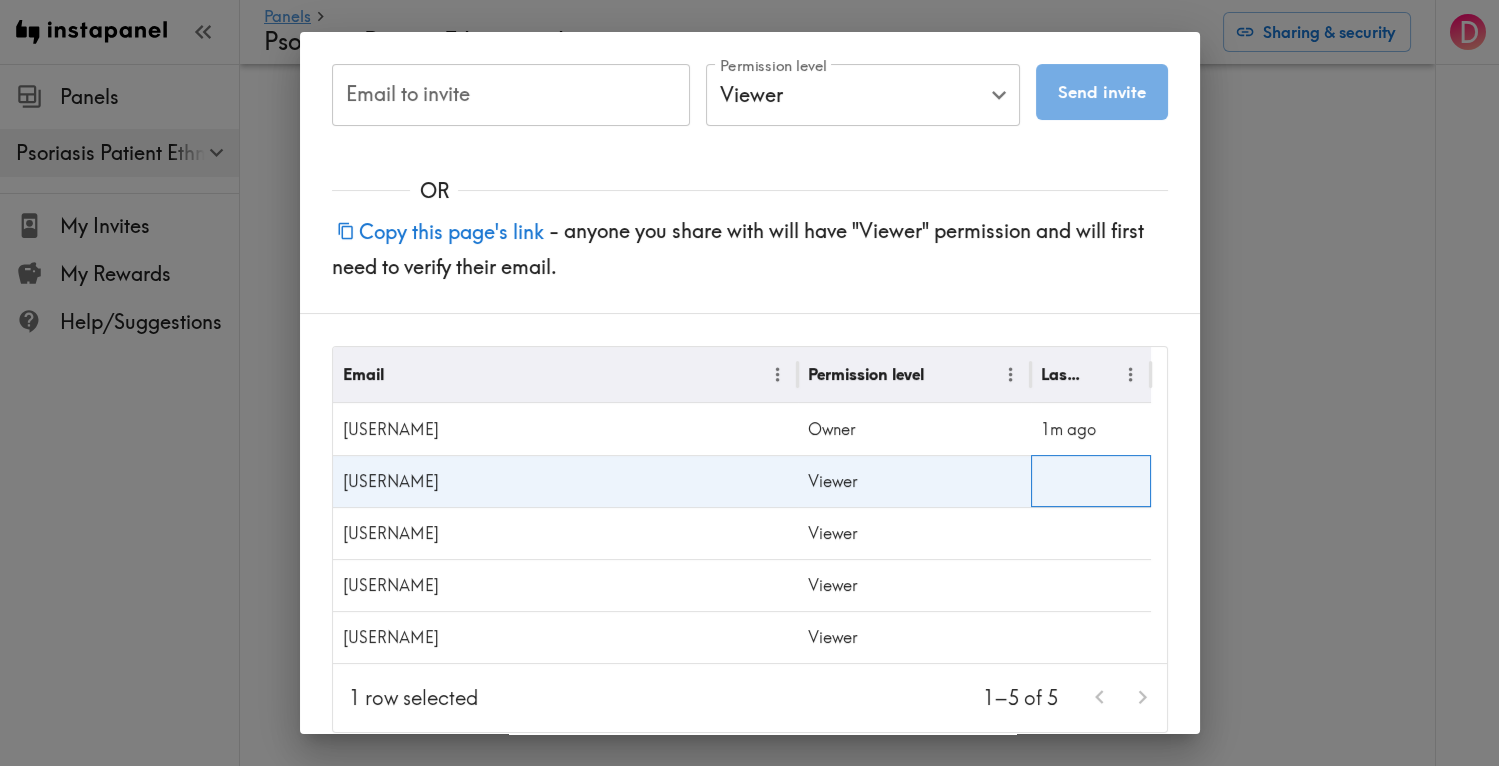 click at bounding box center [1091, 481] 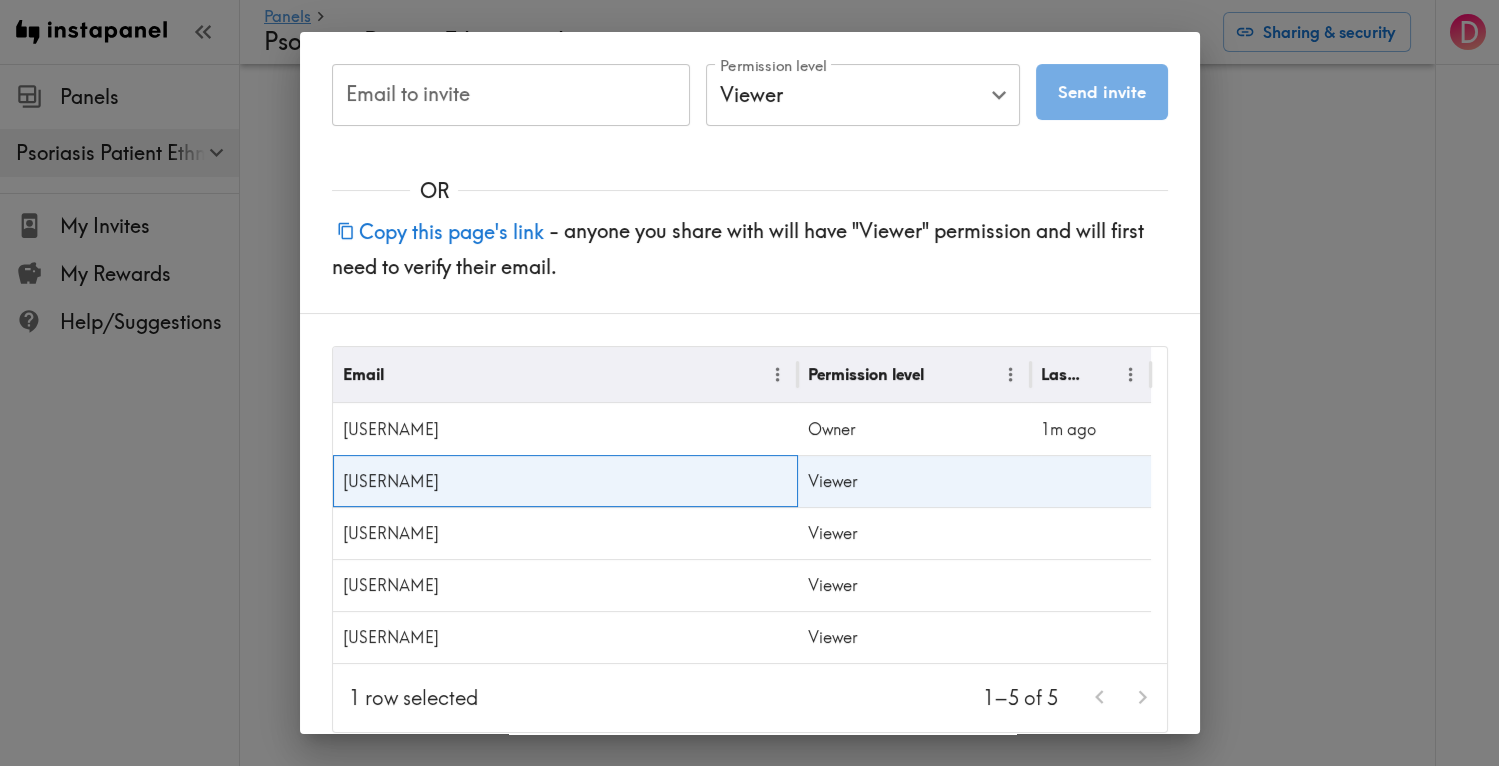 click on "Email to invite" at bounding box center (511, 95) 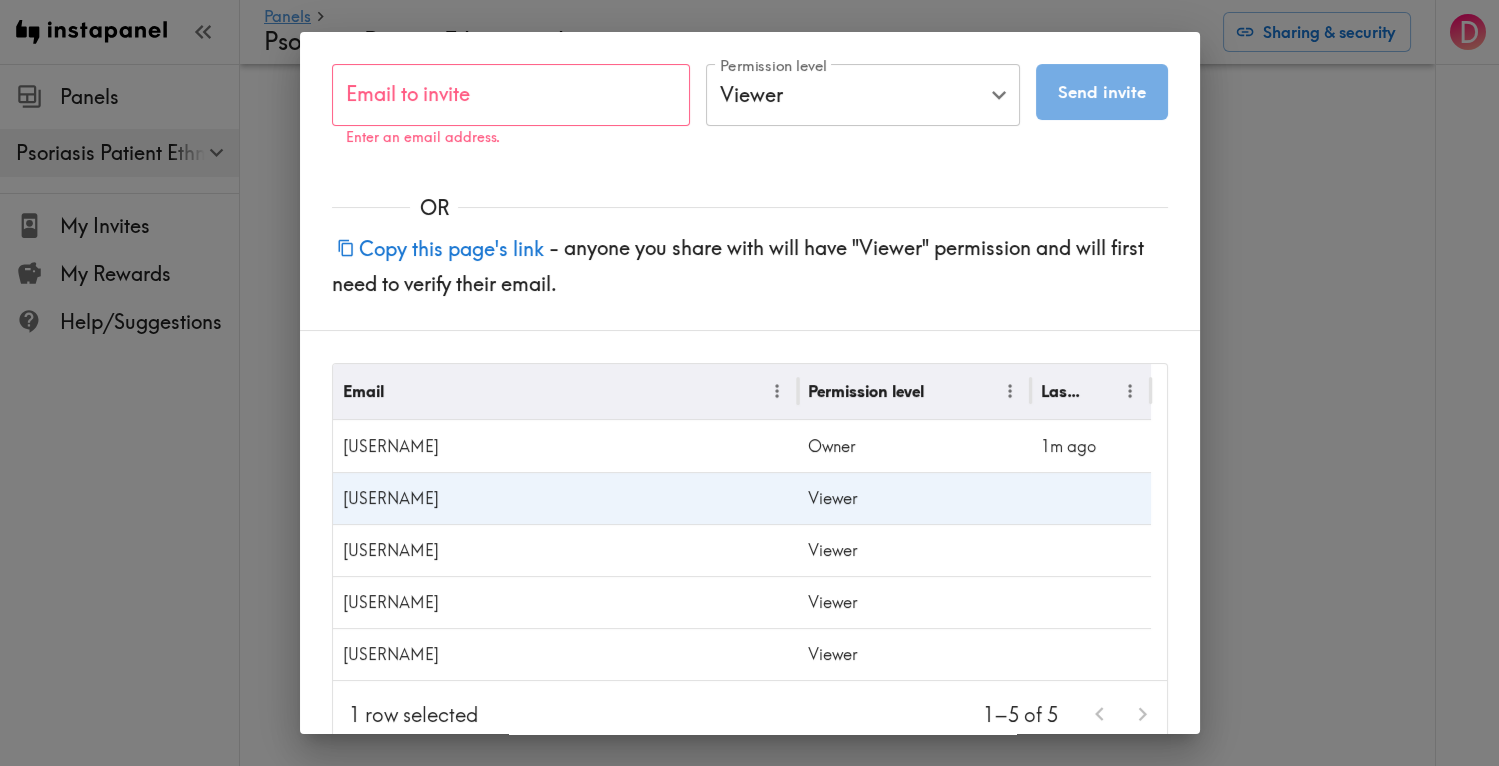 click on "Email to invite" at bounding box center [511, 95] 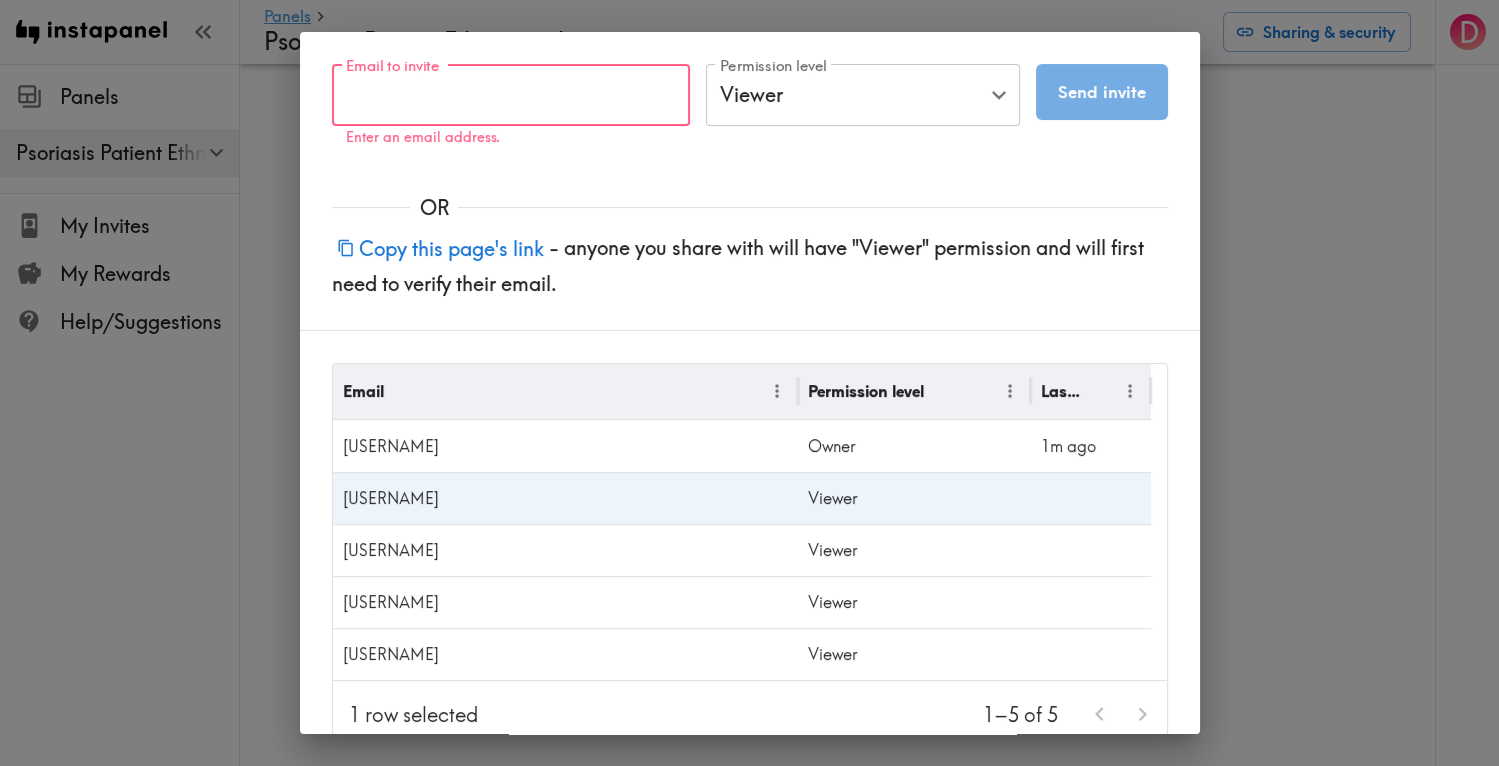 click on "Copy this page's link" at bounding box center (440, 248) 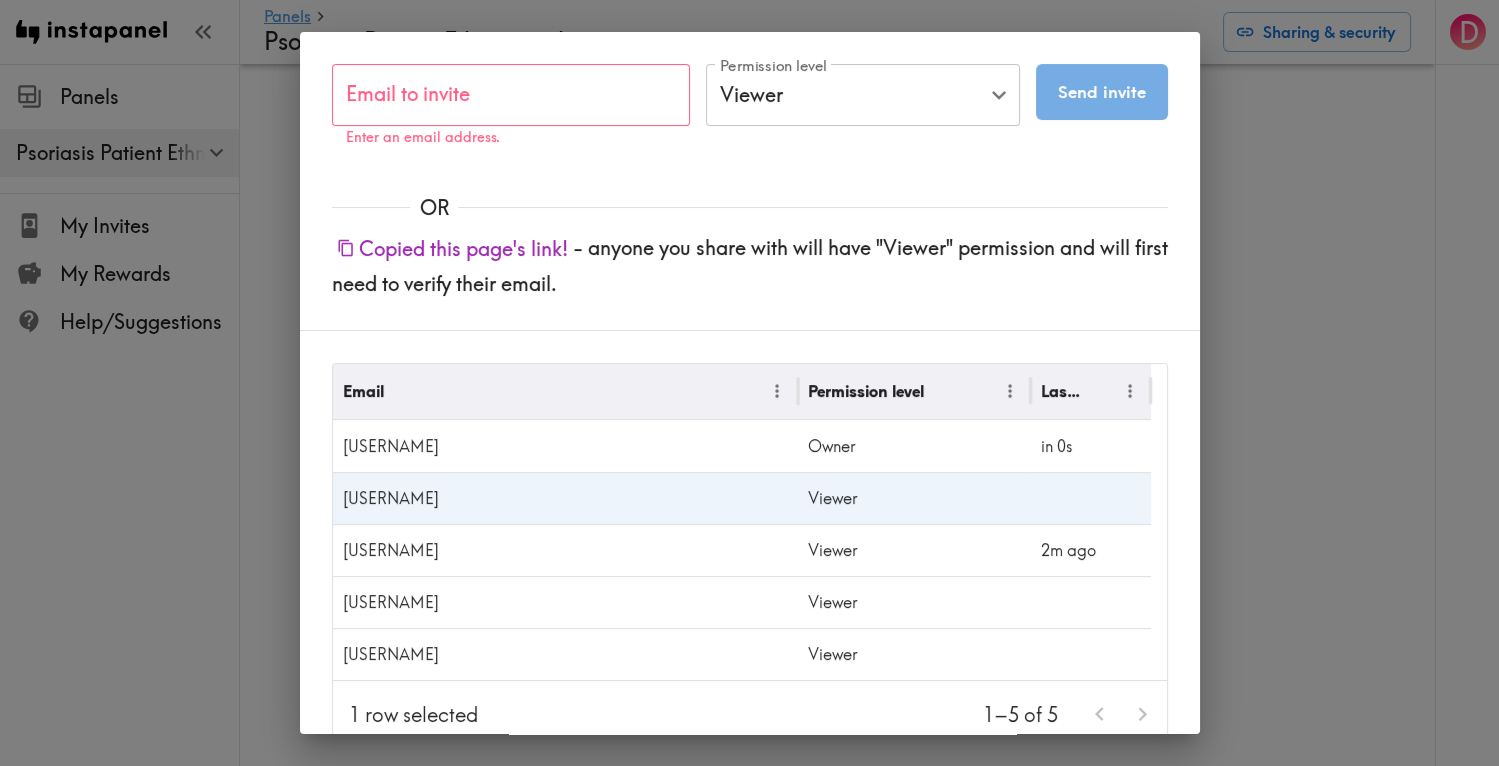 drag, startPoint x: 549, startPoint y: 187, endPoint x: 658, endPoint y: 207, distance: 110.81967 